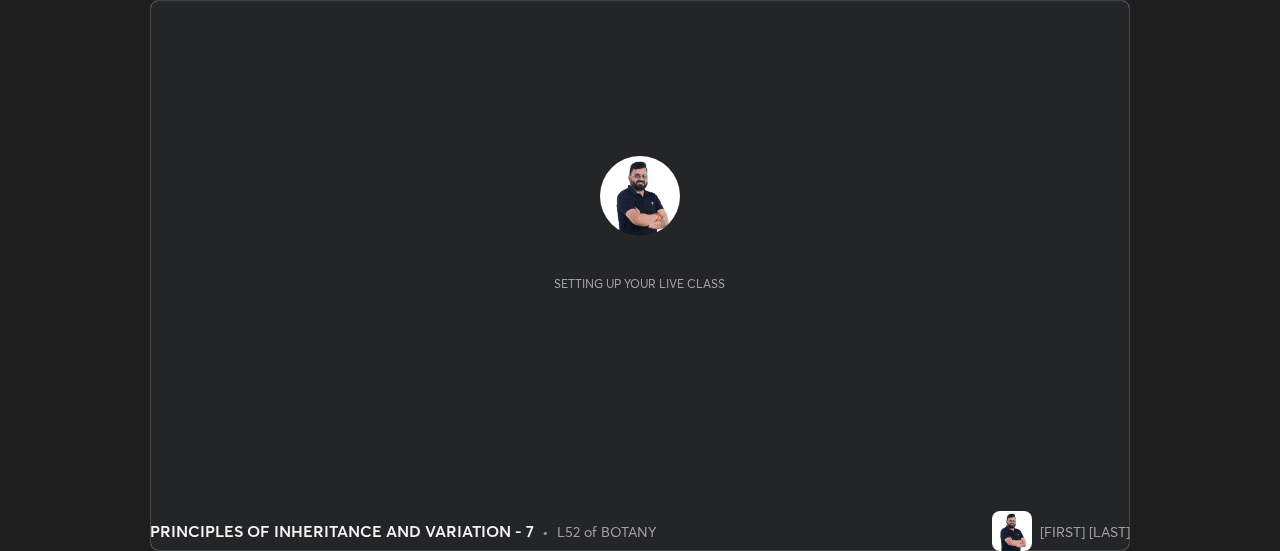 scroll, scrollTop: 0, scrollLeft: 0, axis: both 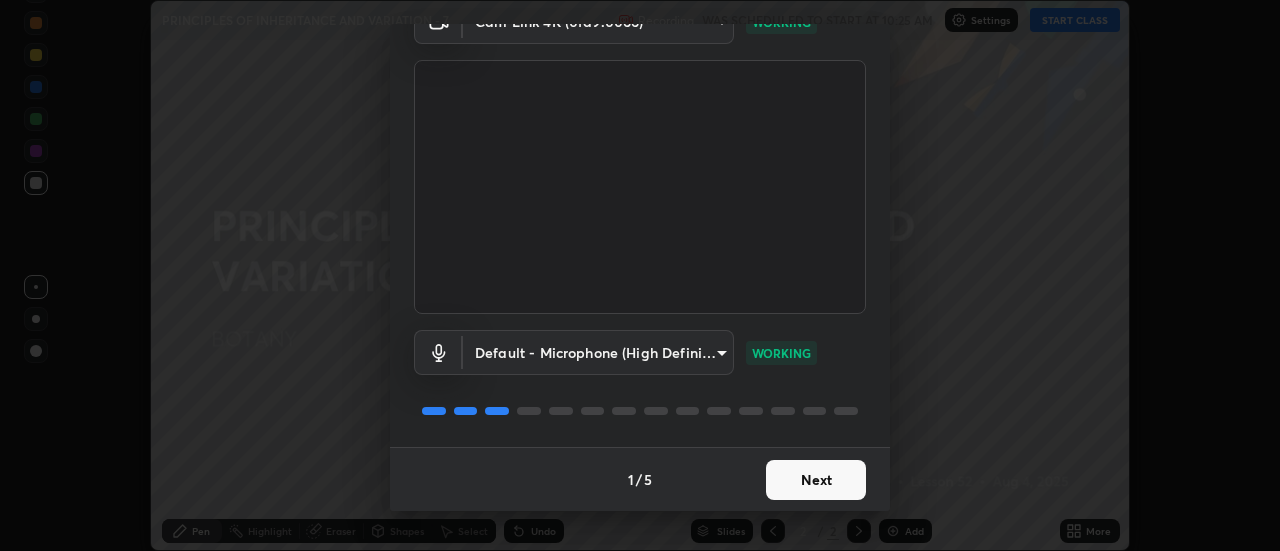 click on "Next" at bounding box center [816, 480] 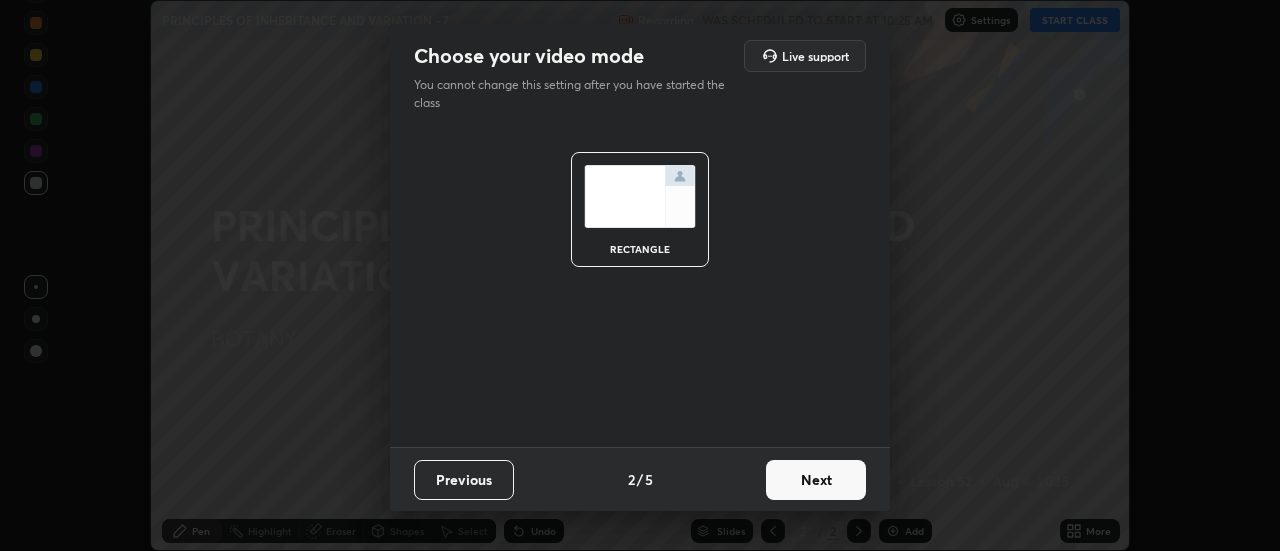 scroll, scrollTop: 0, scrollLeft: 0, axis: both 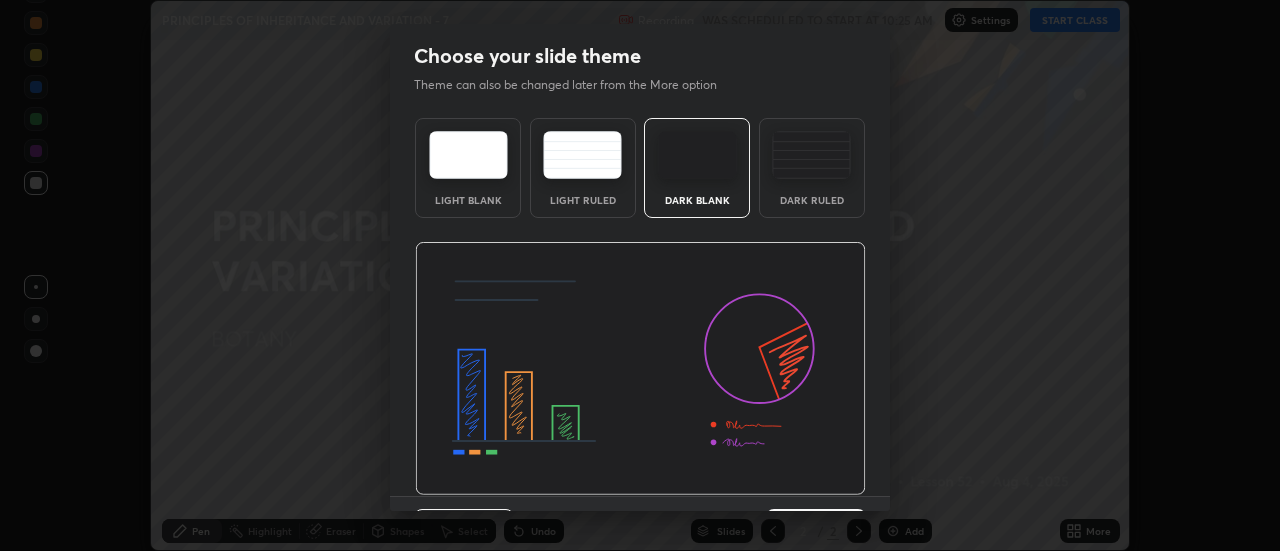 click at bounding box center [640, 369] 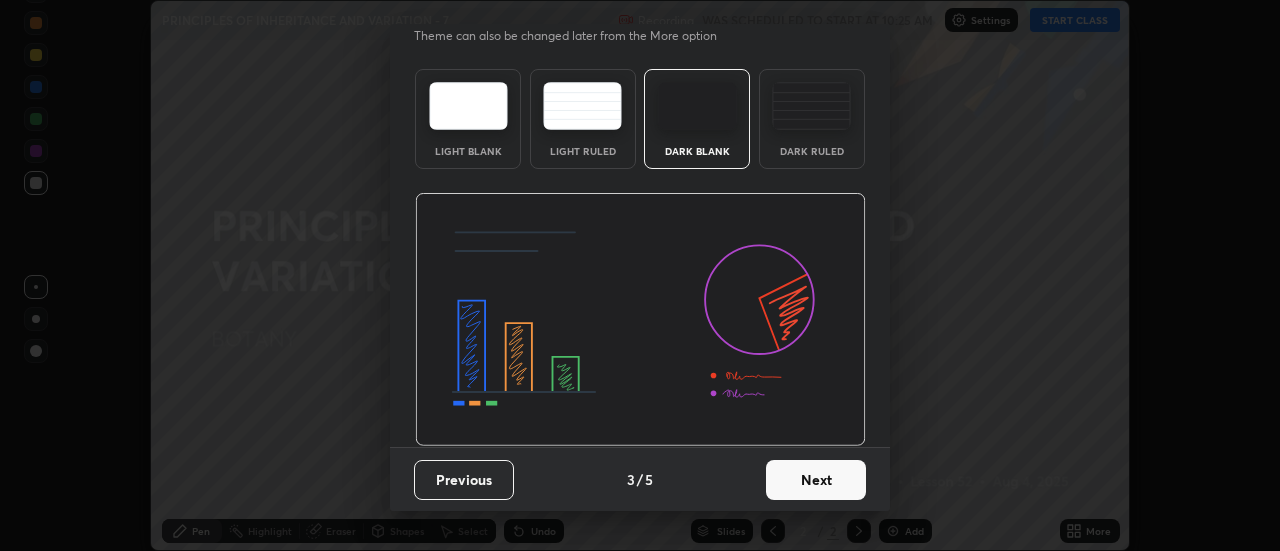 click on "Next" at bounding box center [816, 480] 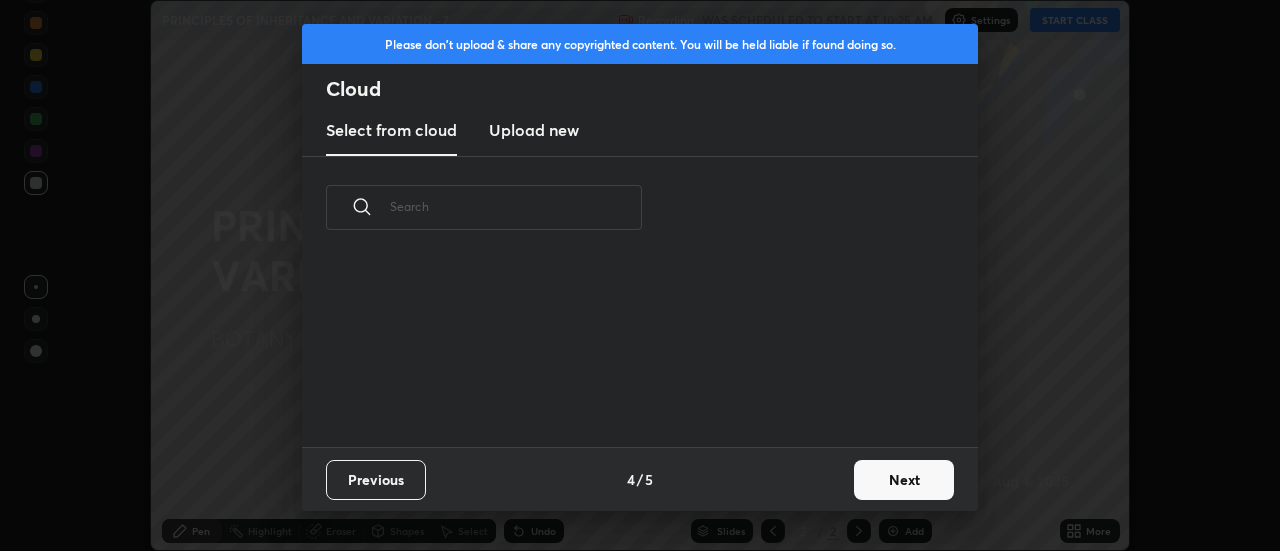 scroll, scrollTop: 0, scrollLeft: 0, axis: both 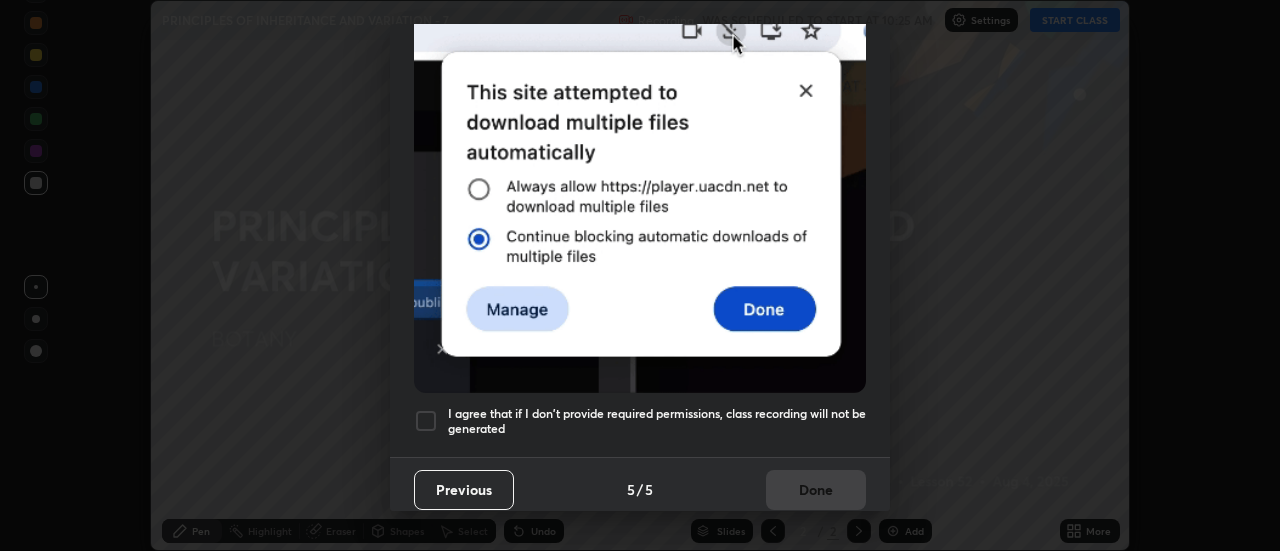 click at bounding box center (426, 421) 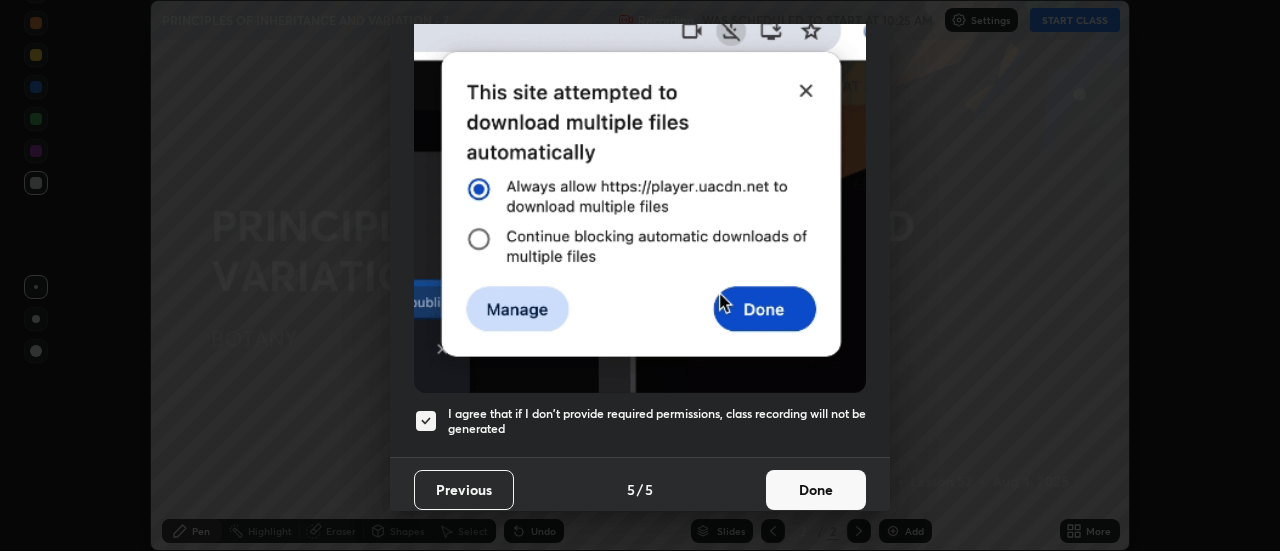 click on "Done" at bounding box center (816, 490) 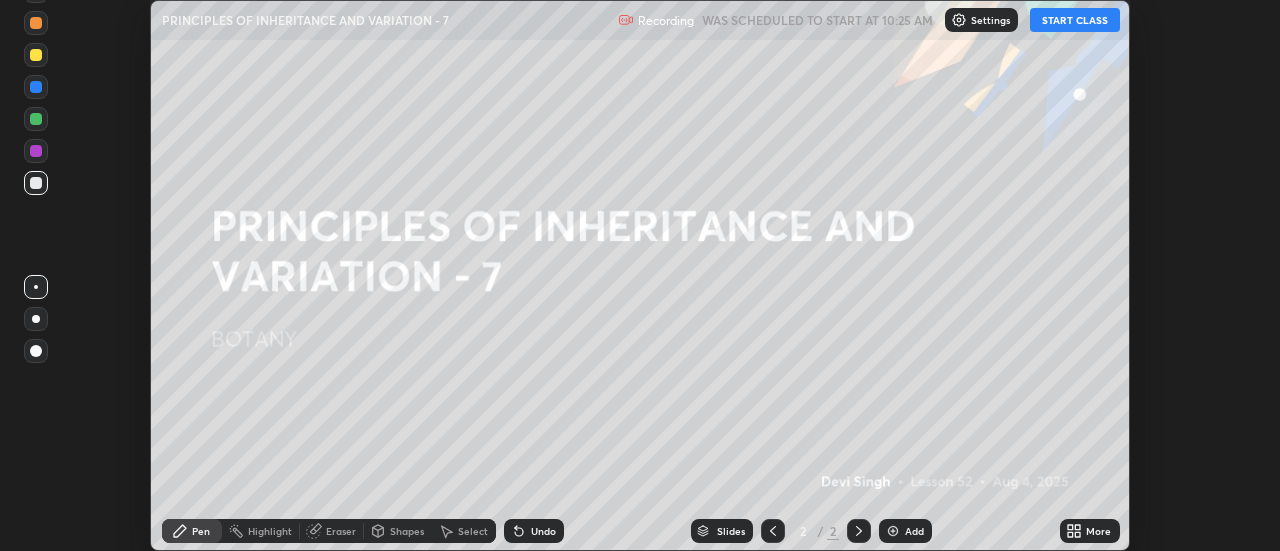 click on "START CLASS" at bounding box center (1075, 20) 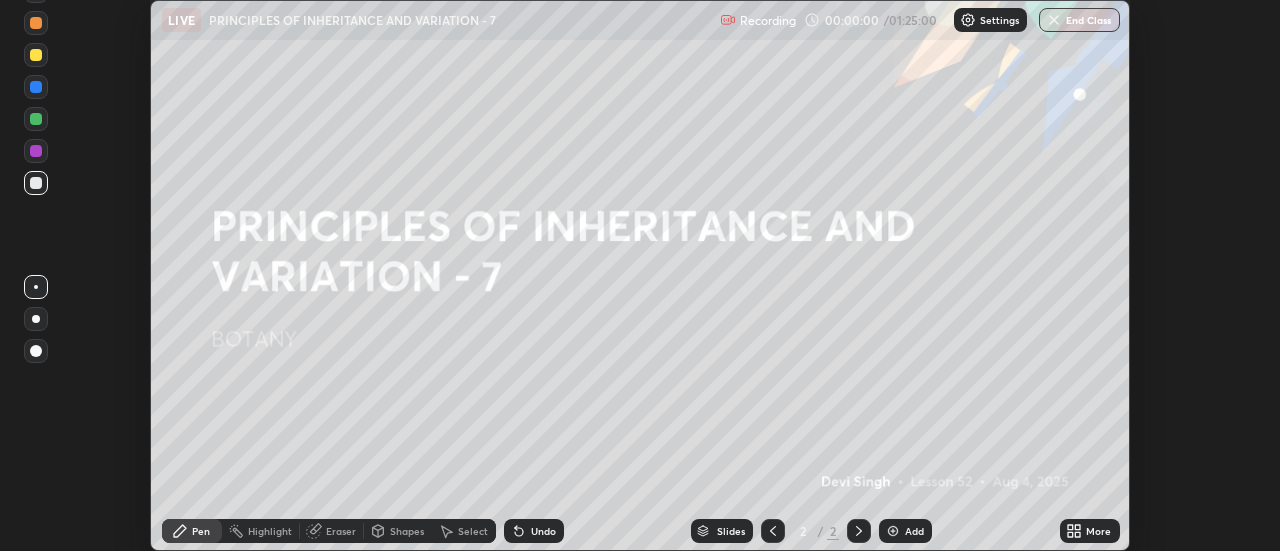 click 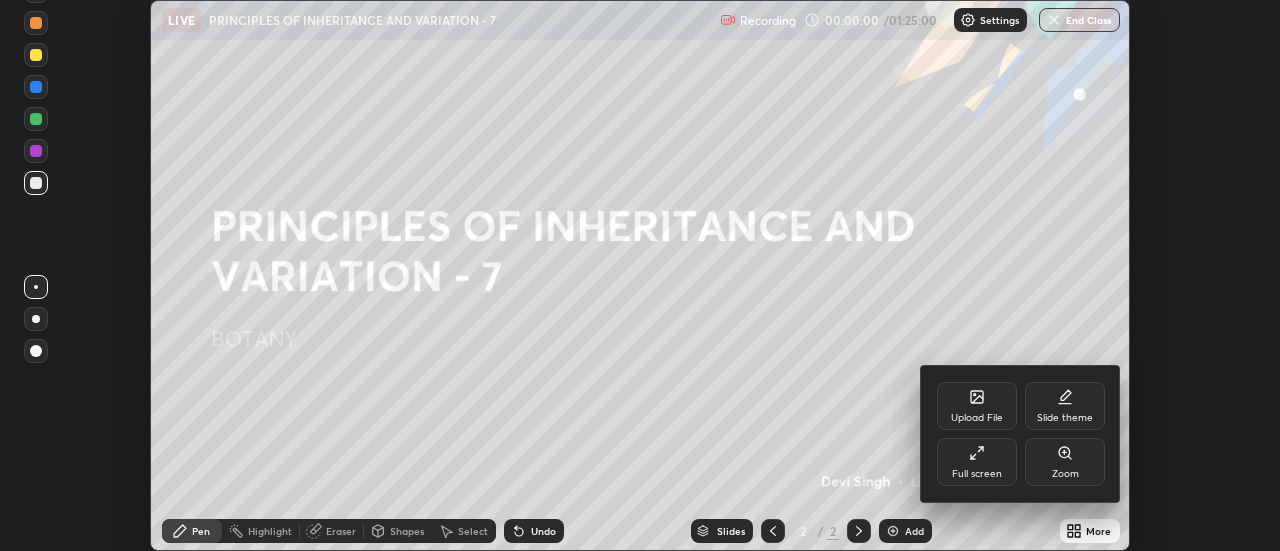 click 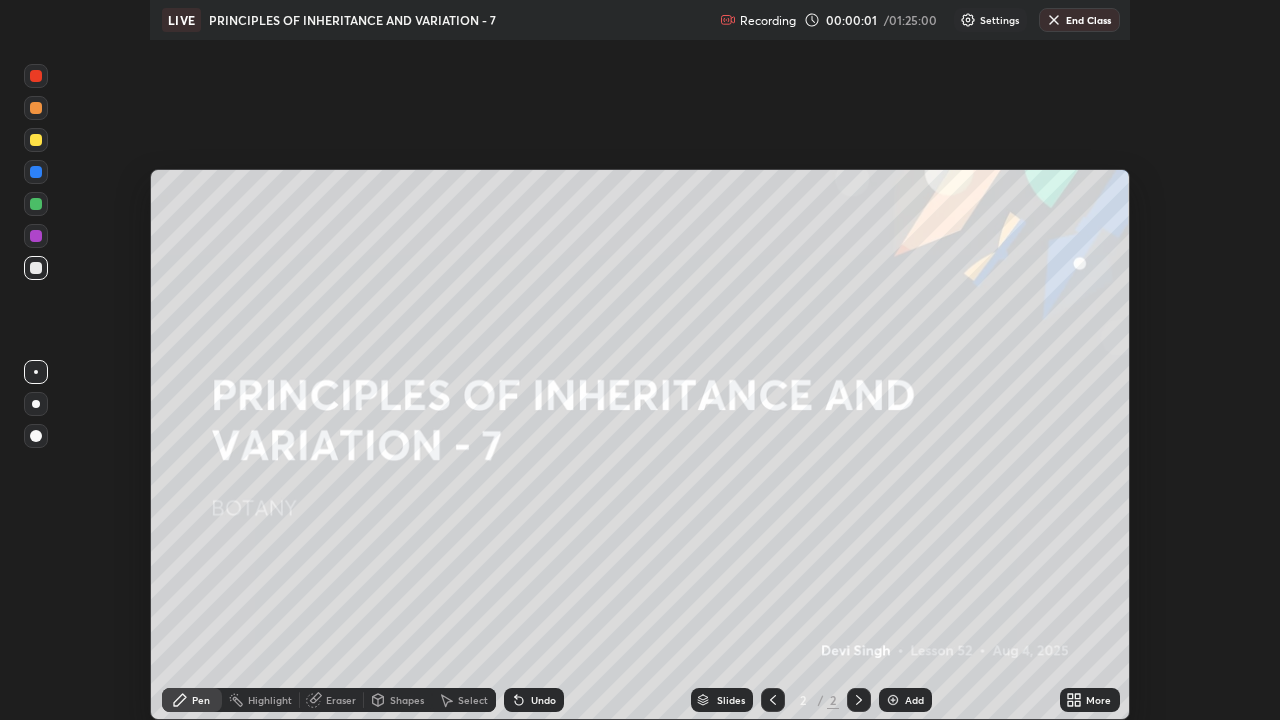 scroll, scrollTop: 99280, scrollLeft: 98720, axis: both 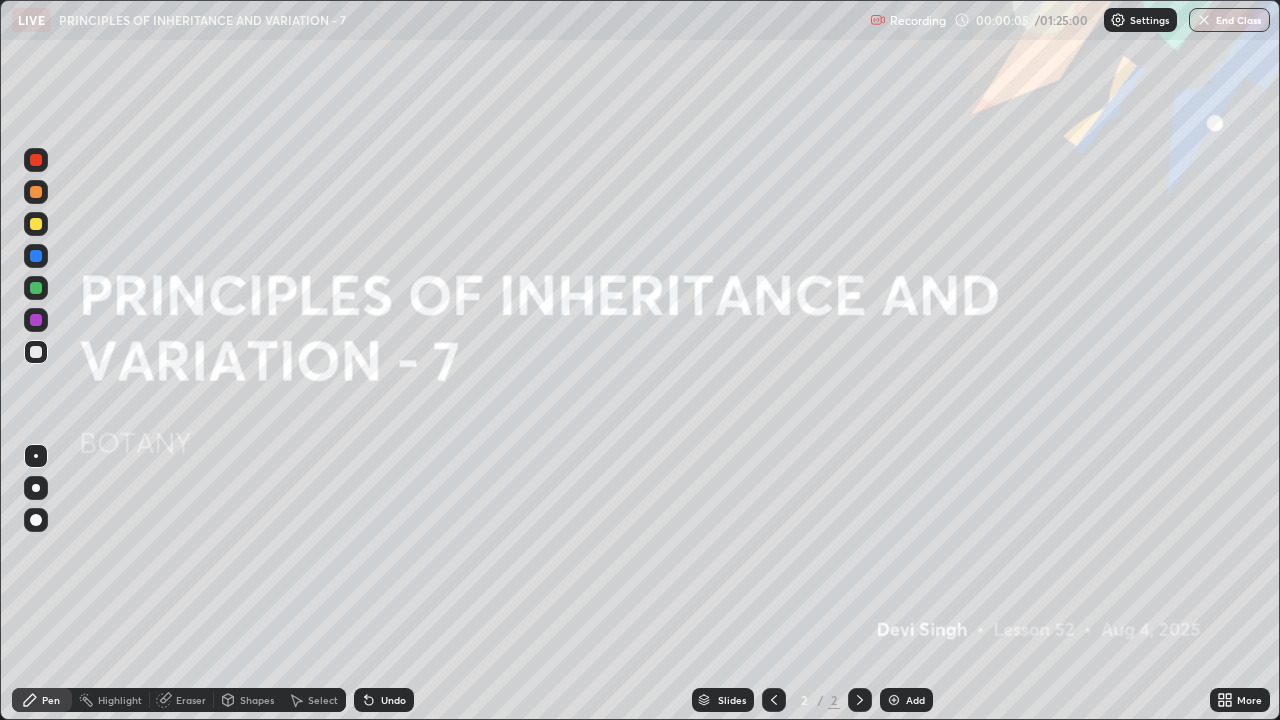 click on "Add" at bounding box center [906, 700] 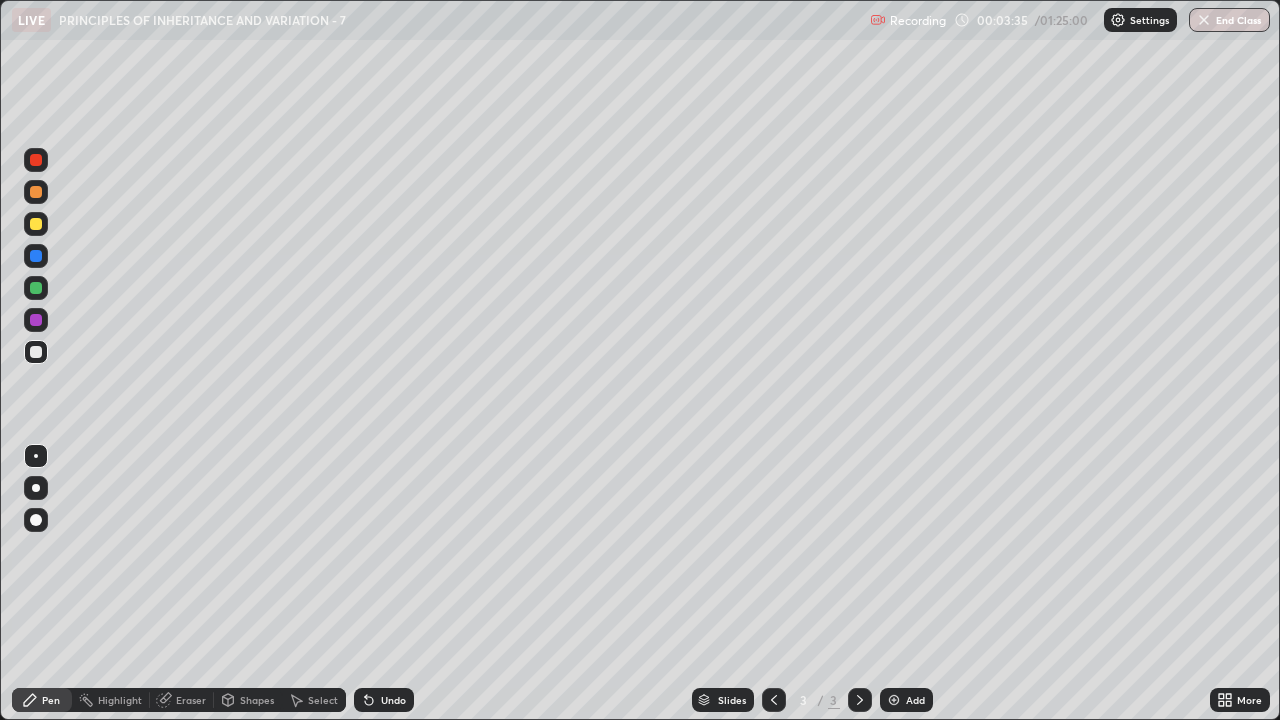 click at bounding box center [36, 224] 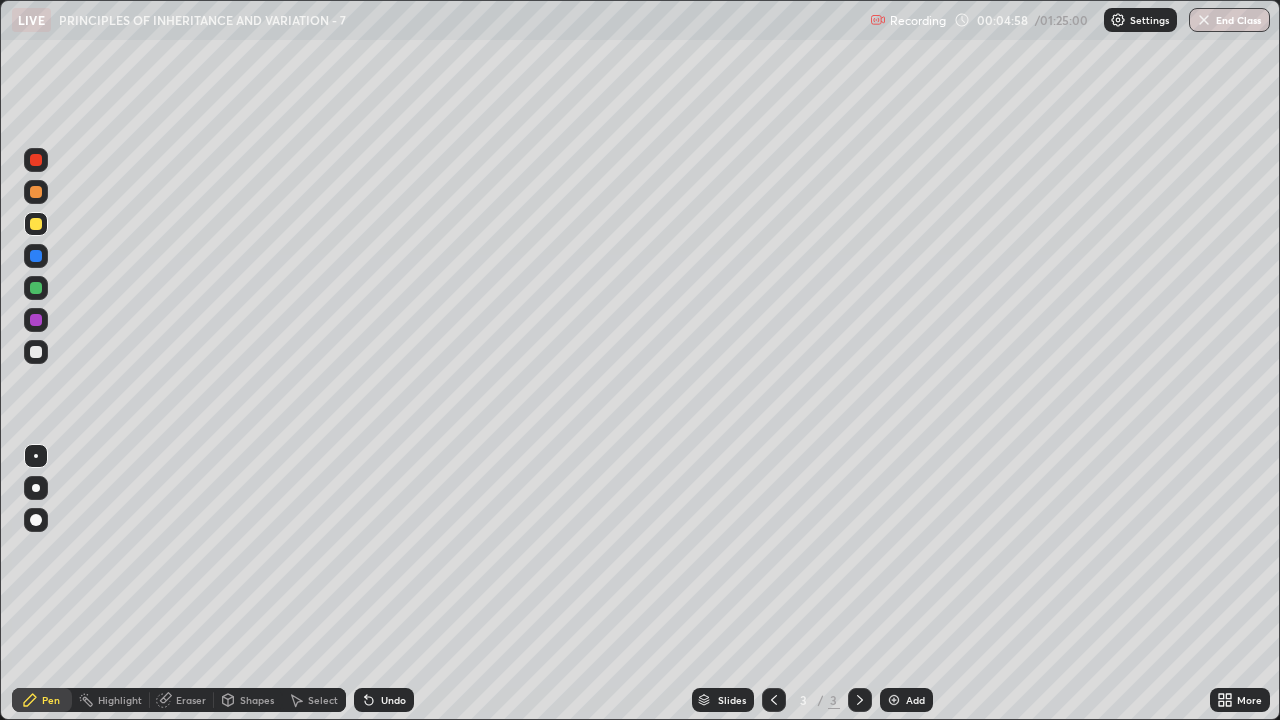 click on "Eraser" at bounding box center [191, 700] 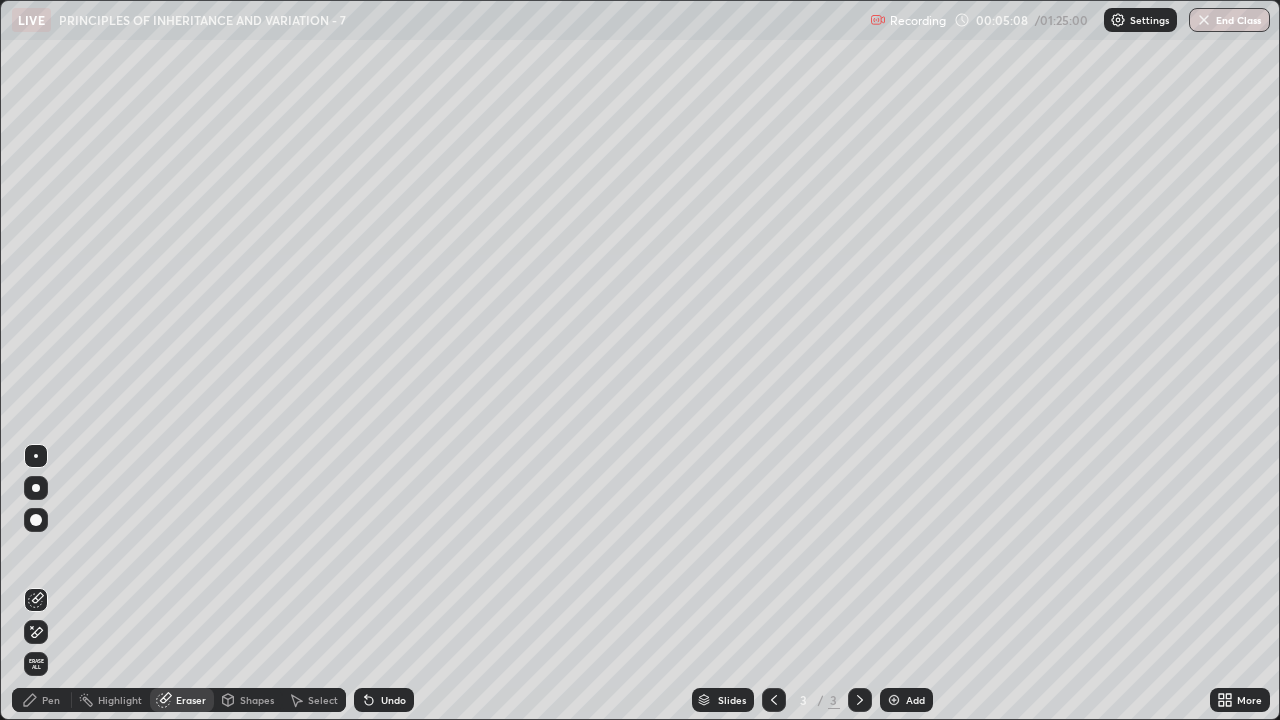 click on "Pen" at bounding box center [42, 700] 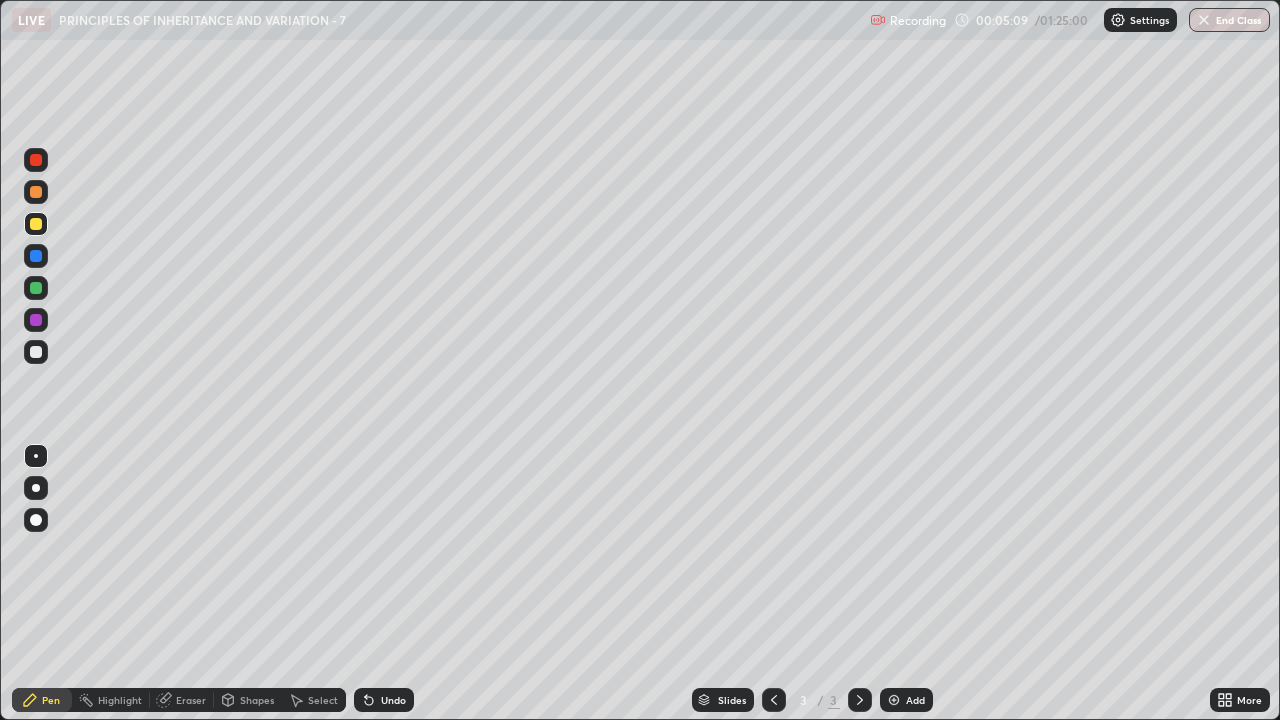click at bounding box center [36, 352] 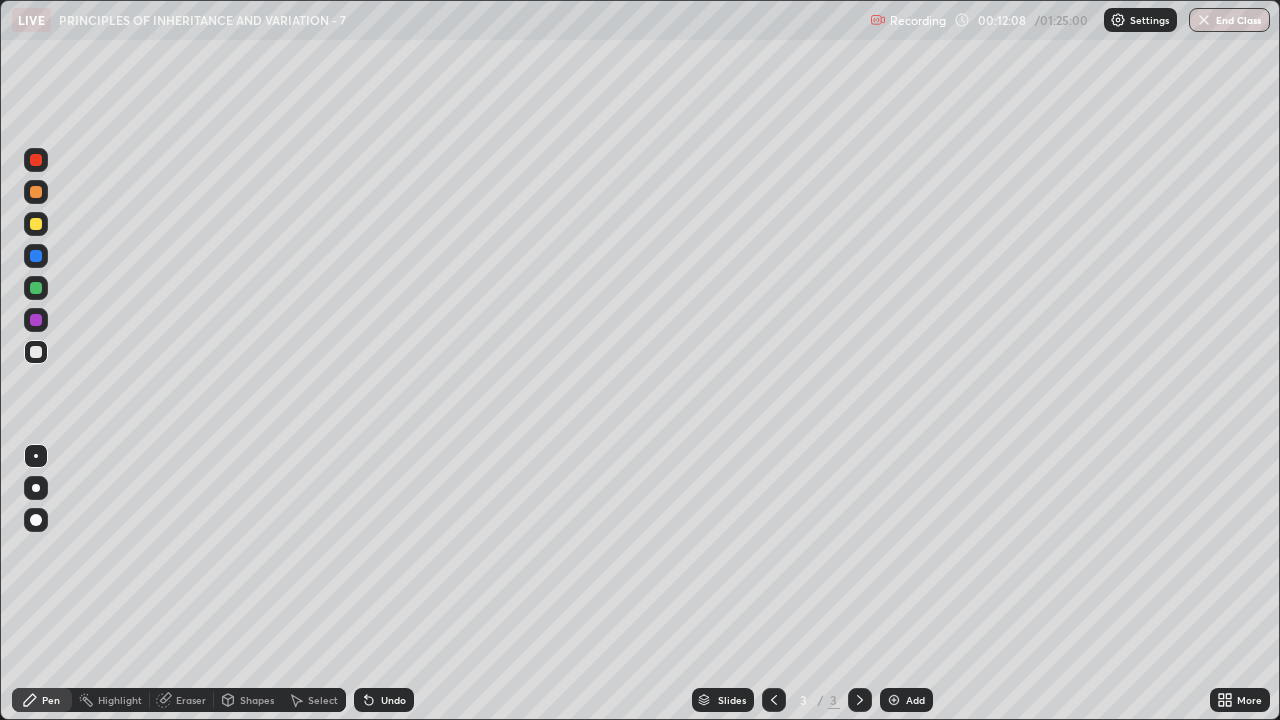click at bounding box center (36, 224) 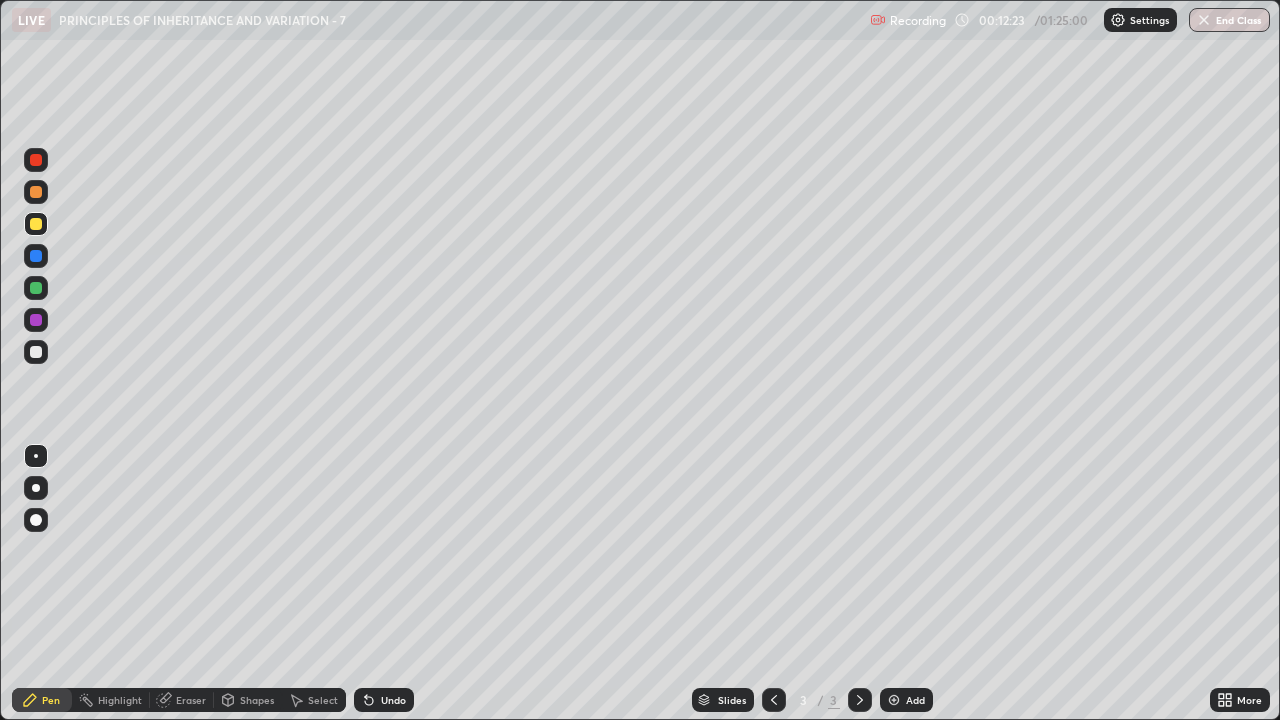 click at bounding box center (894, 700) 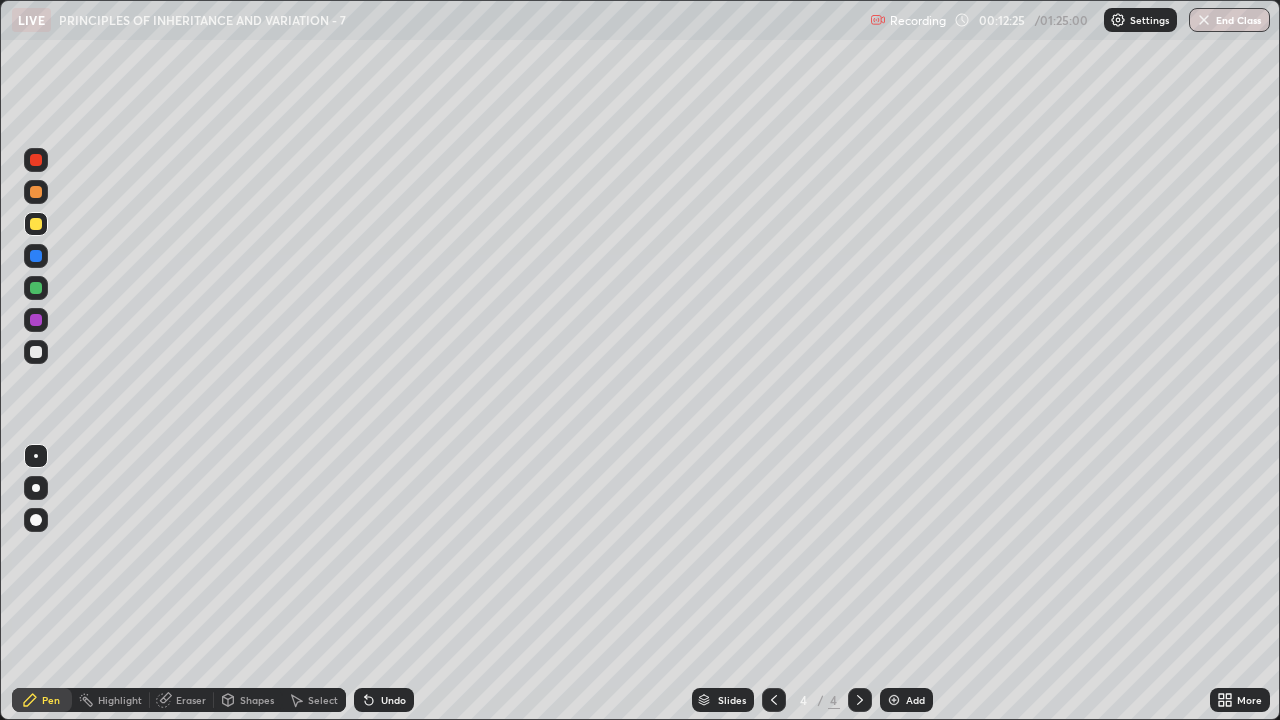 click on "Shapes" at bounding box center [257, 700] 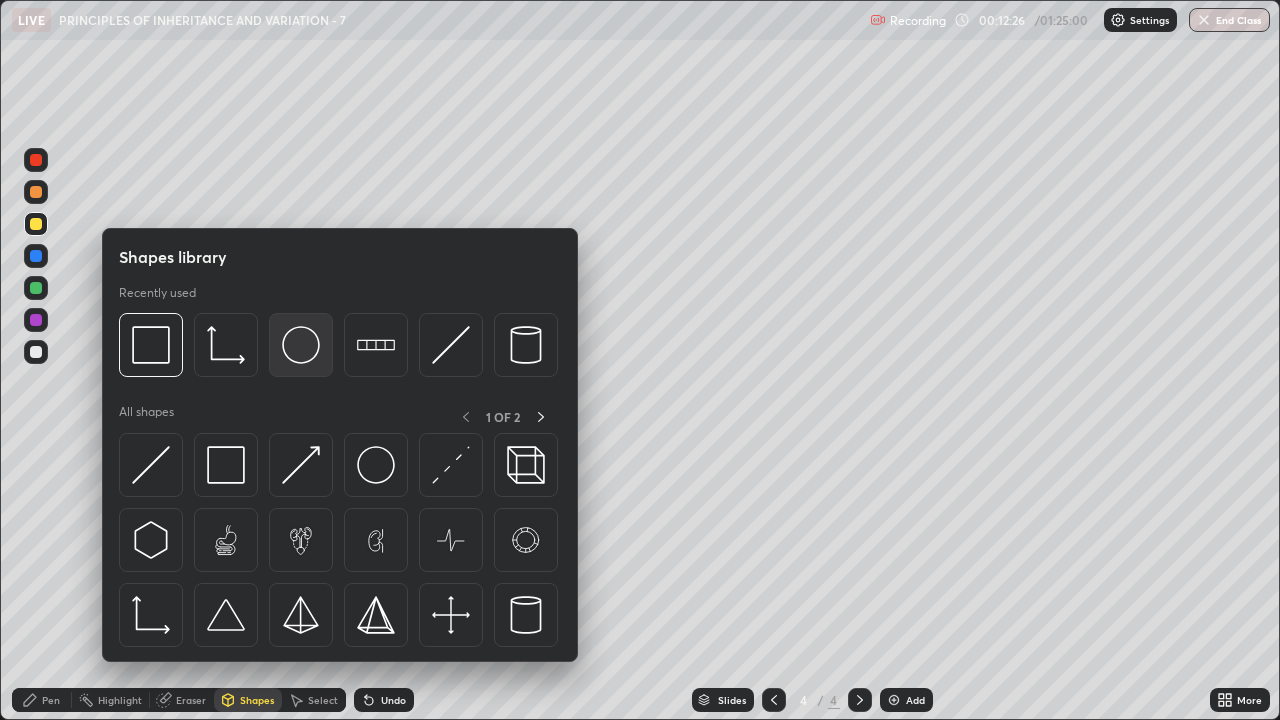 click at bounding box center [301, 345] 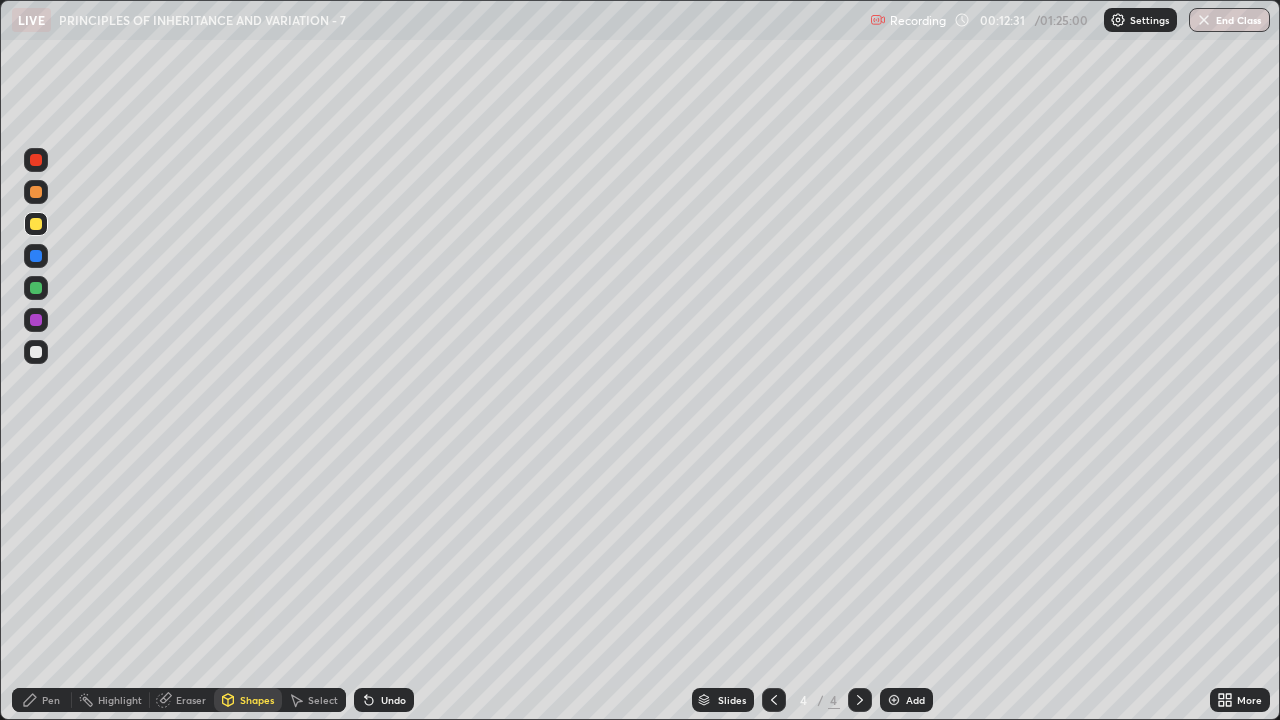 click on "Pen" at bounding box center [51, 700] 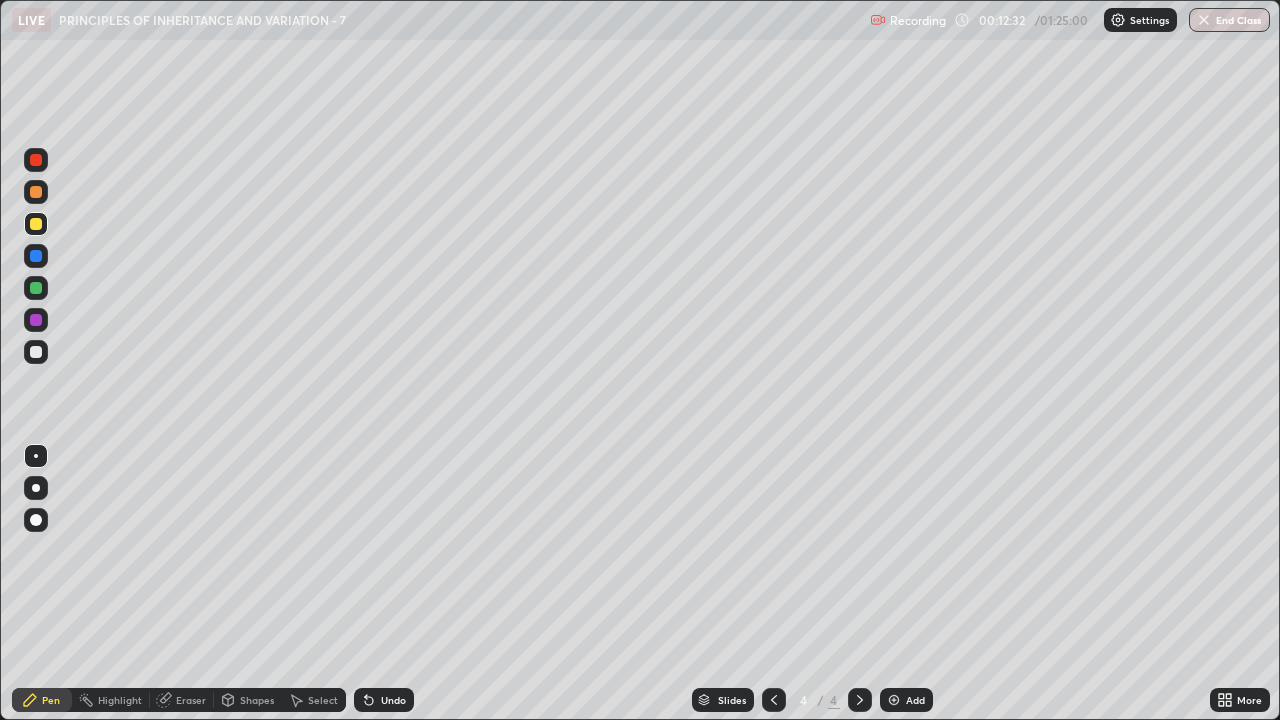 click at bounding box center (36, 352) 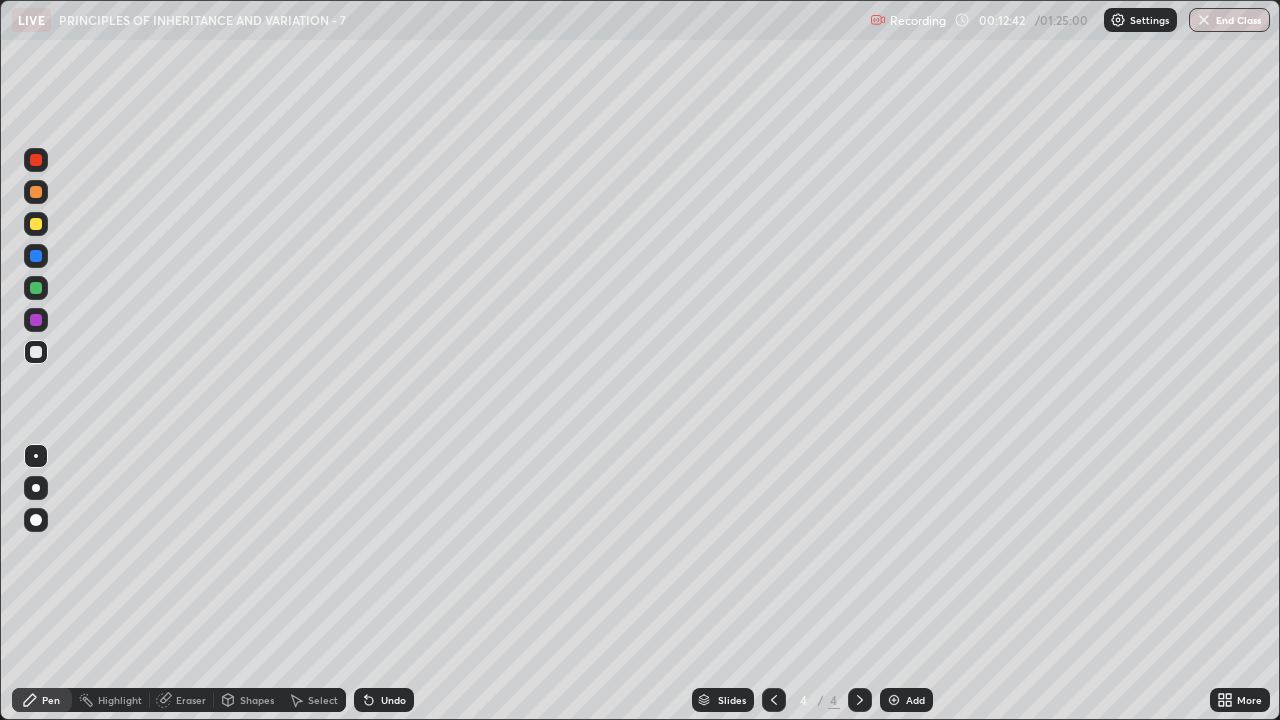 click at bounding box center [36, 160] 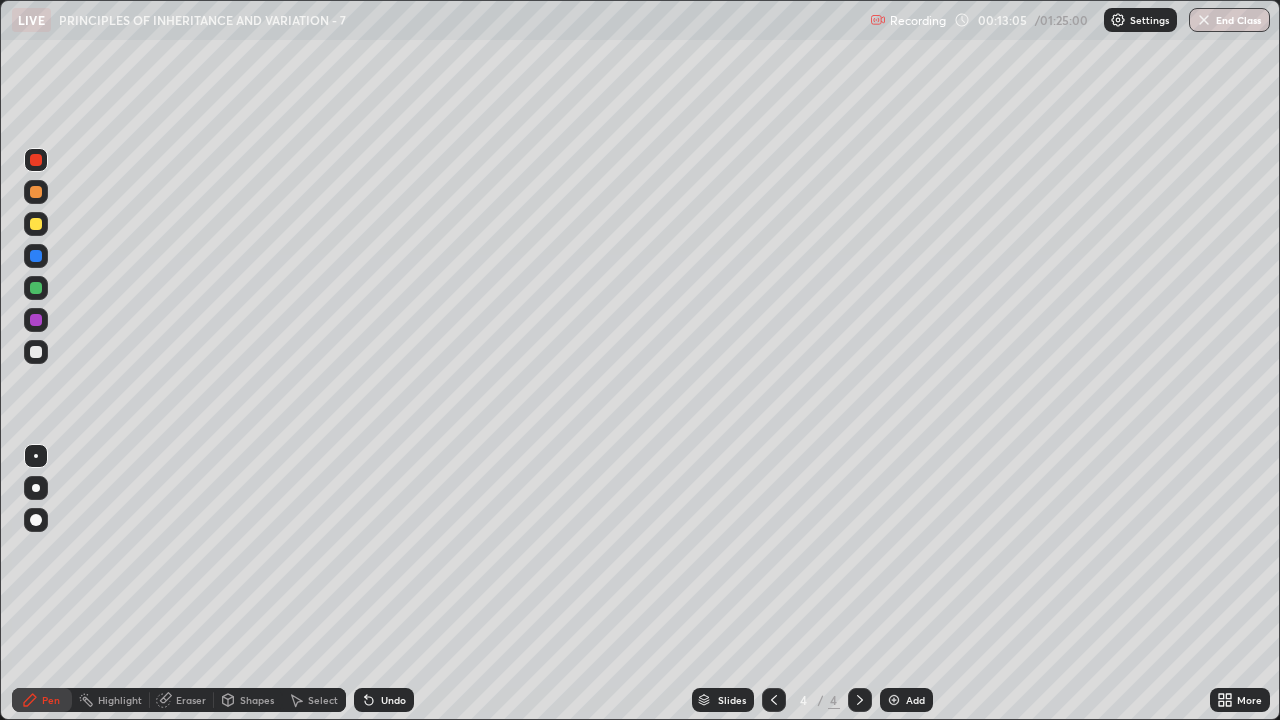 click at bounding box center [36, 352] 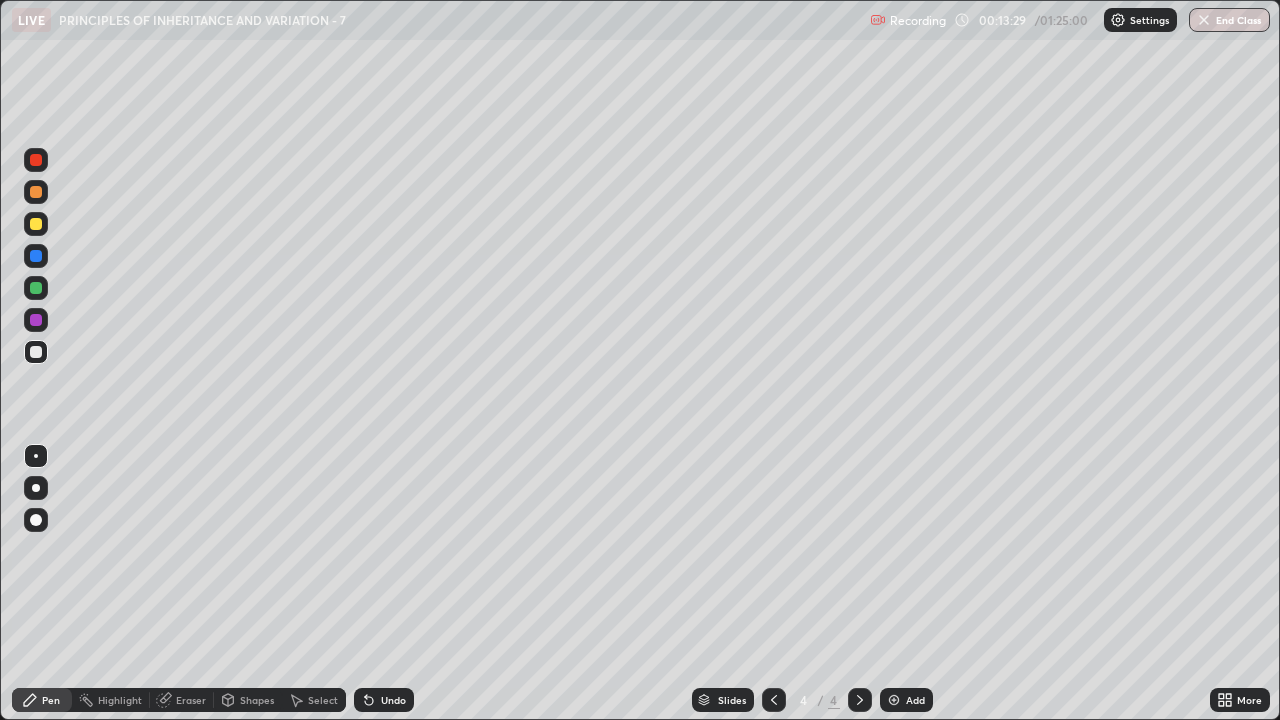 click at bounding box center (36, 256) 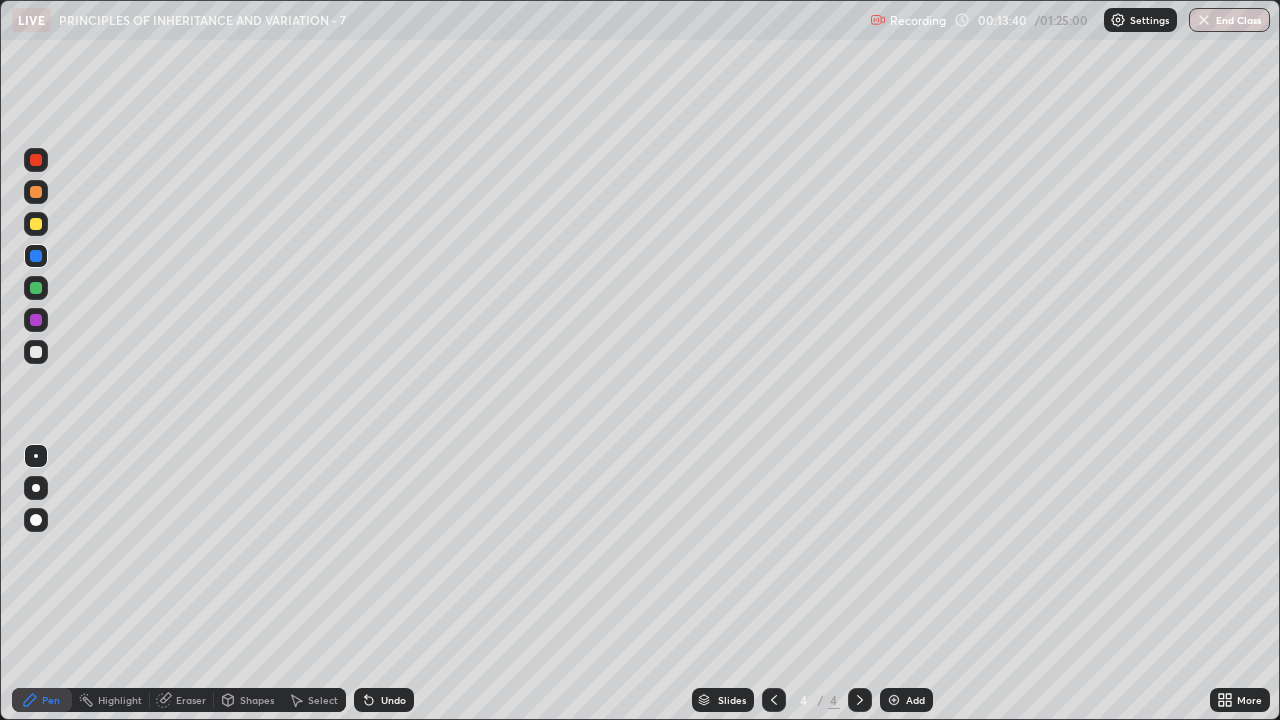 click at bounding box center [36, 320] 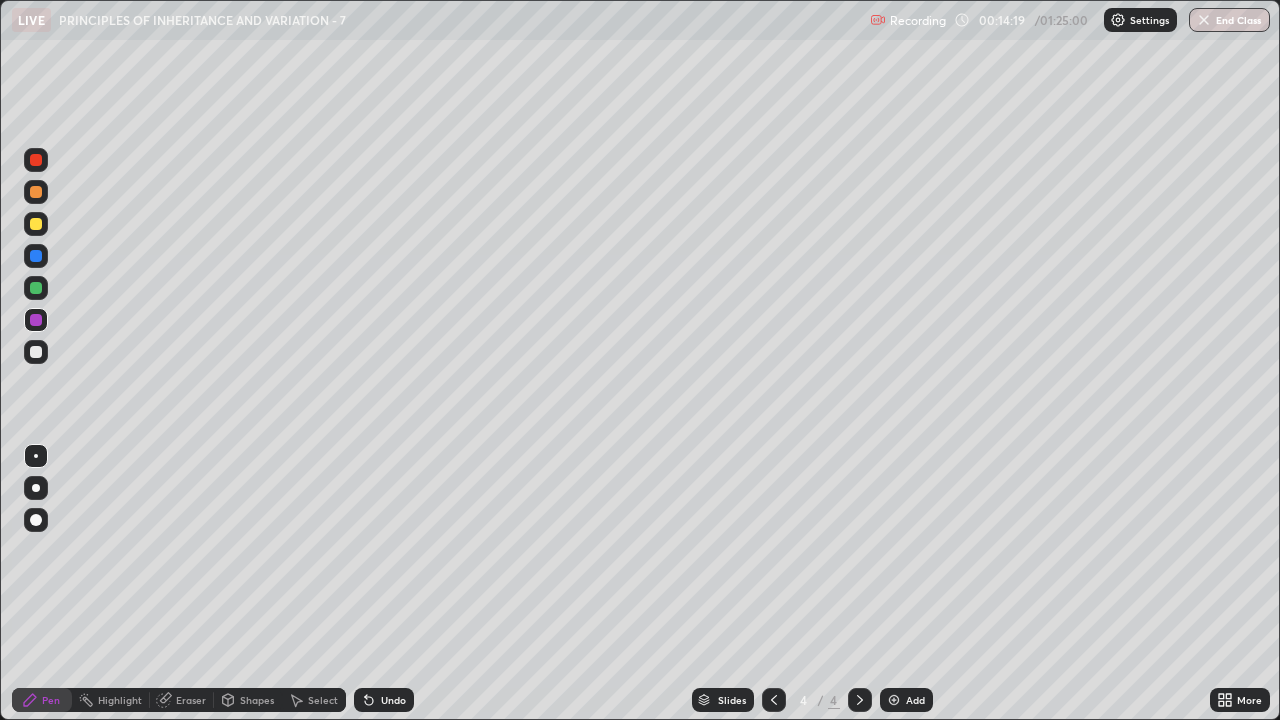 click at bounding box center (36, 160) 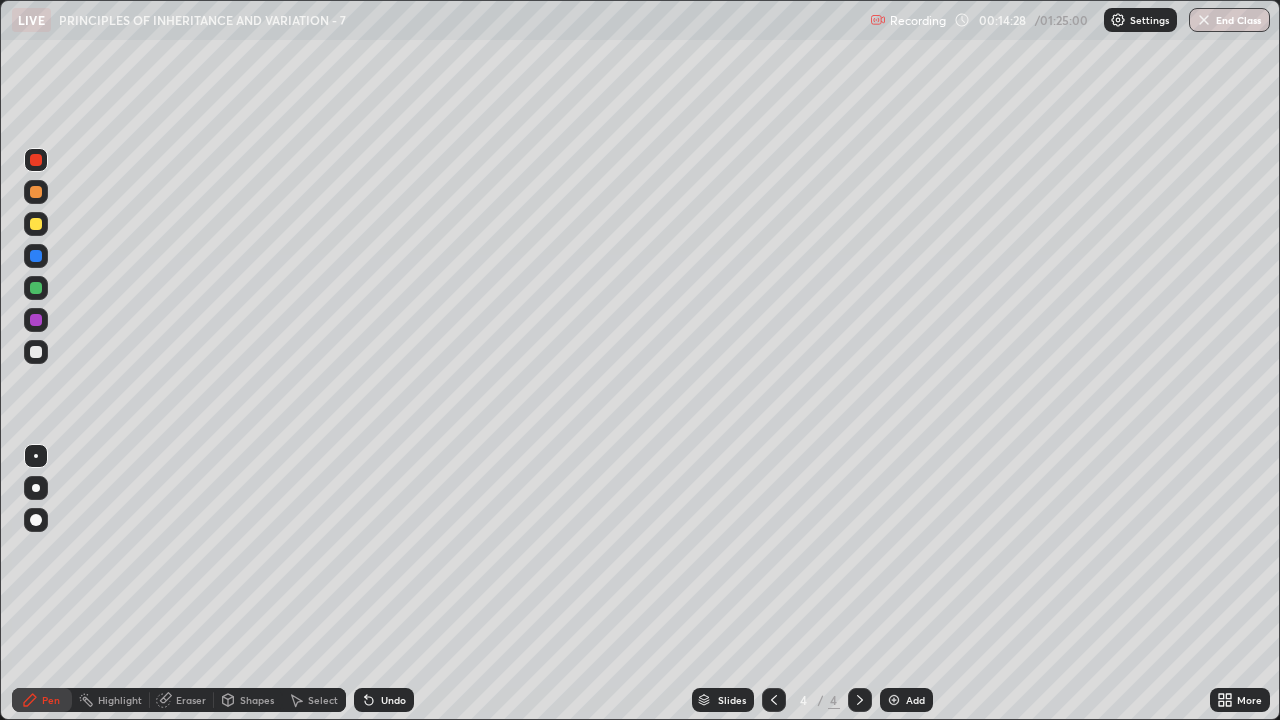 click at bounding box center (36, 352) 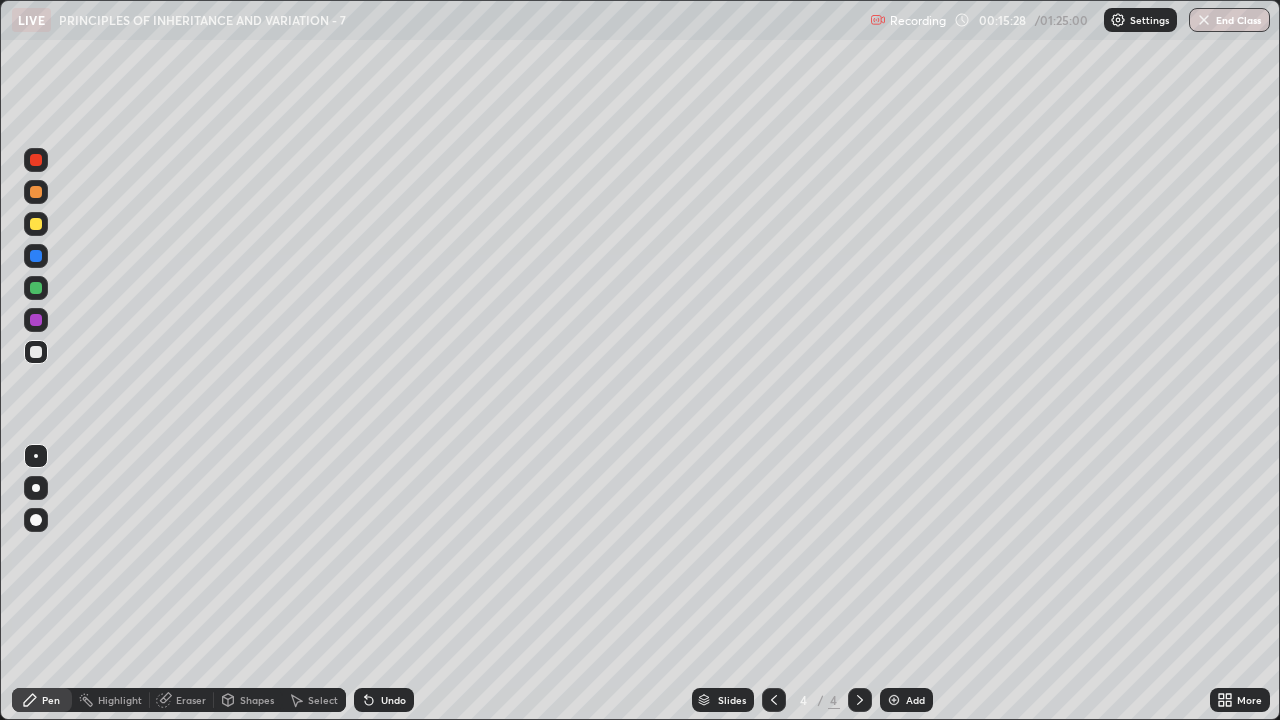 click on "Select" at bounding box center [323, 700] 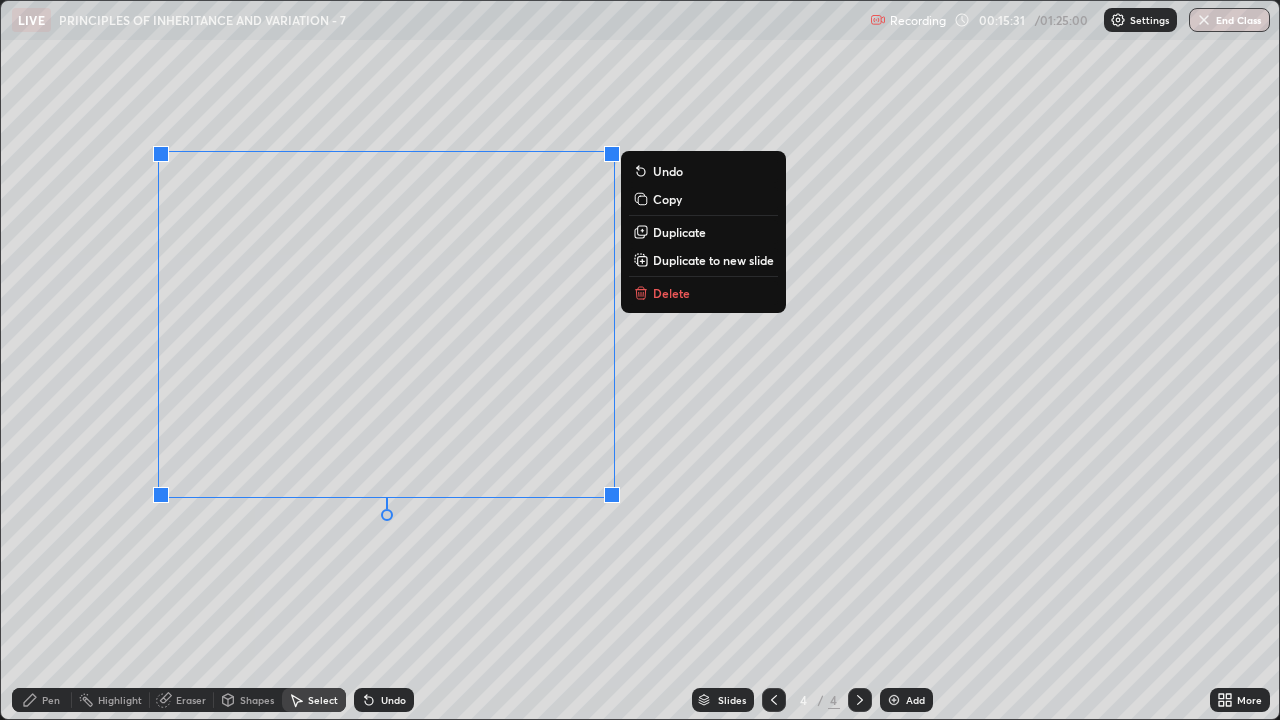 click on "Duplicate" at bounding box center [679, 232] 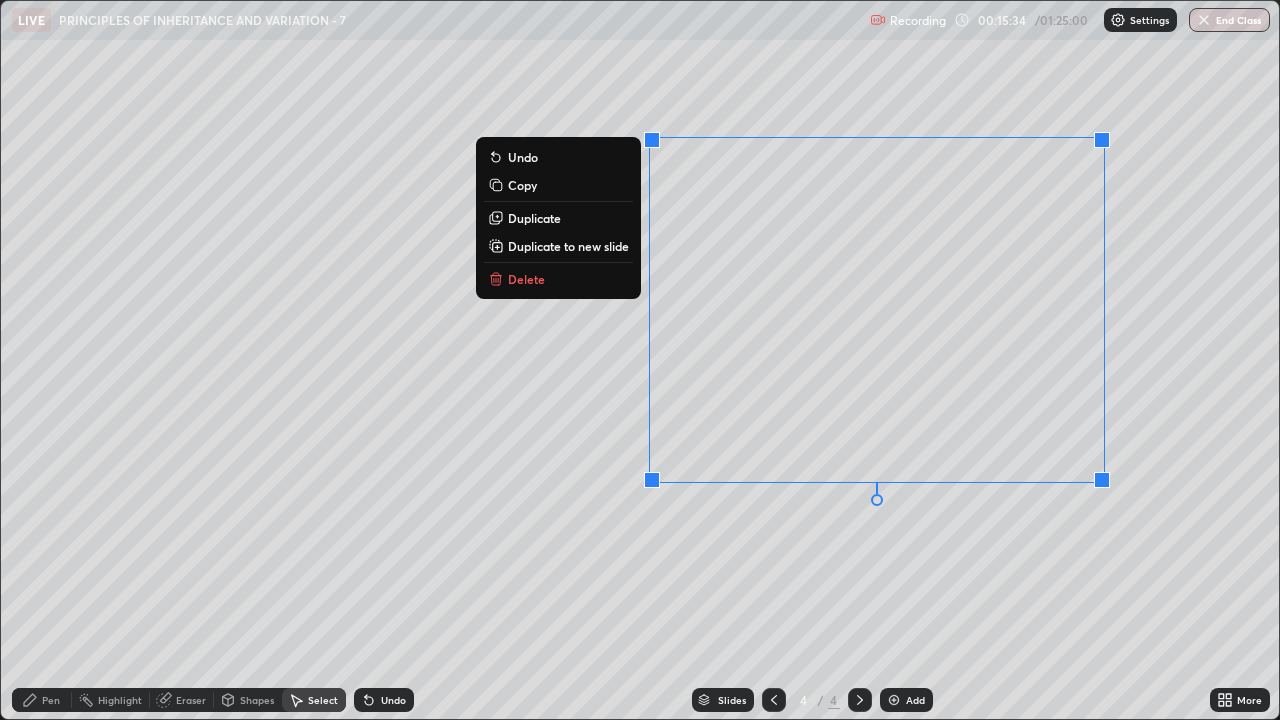 click on "0 ° Undo Copy Duplicate Duplicate to new slide Delete" at bounding box center (640, 360) 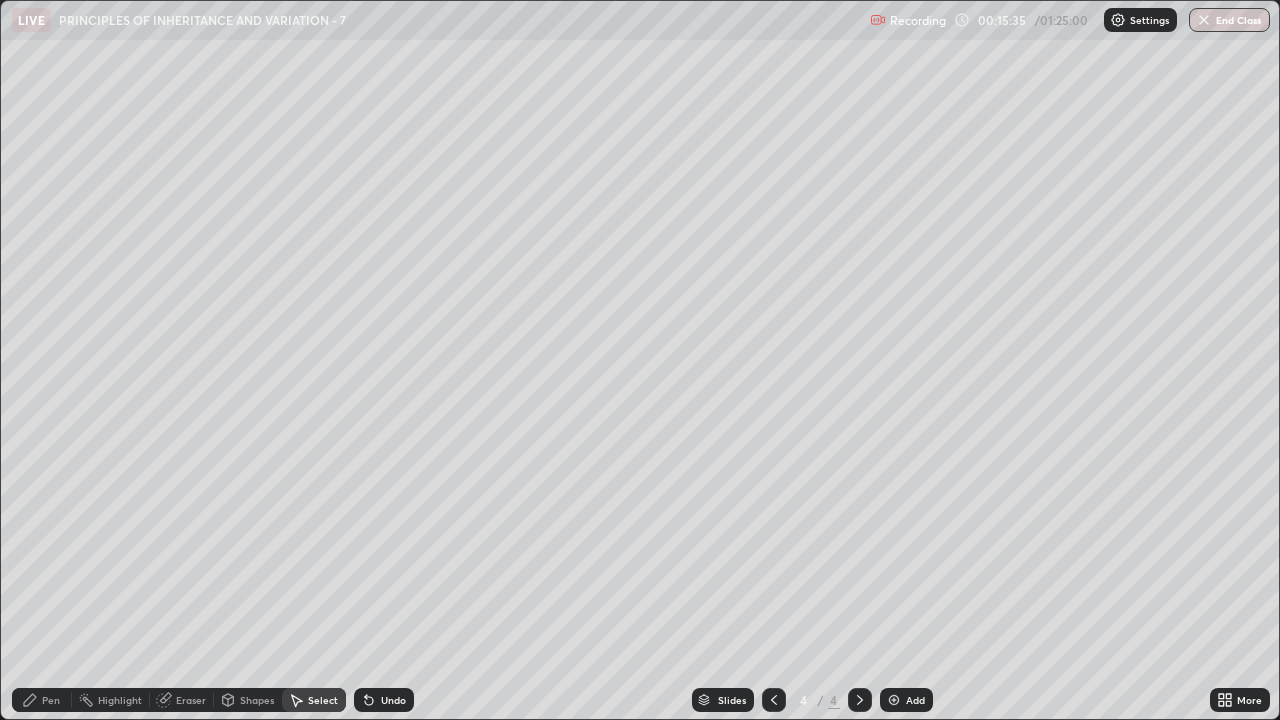 click on "Eraser" at bounding box center (191, 700) 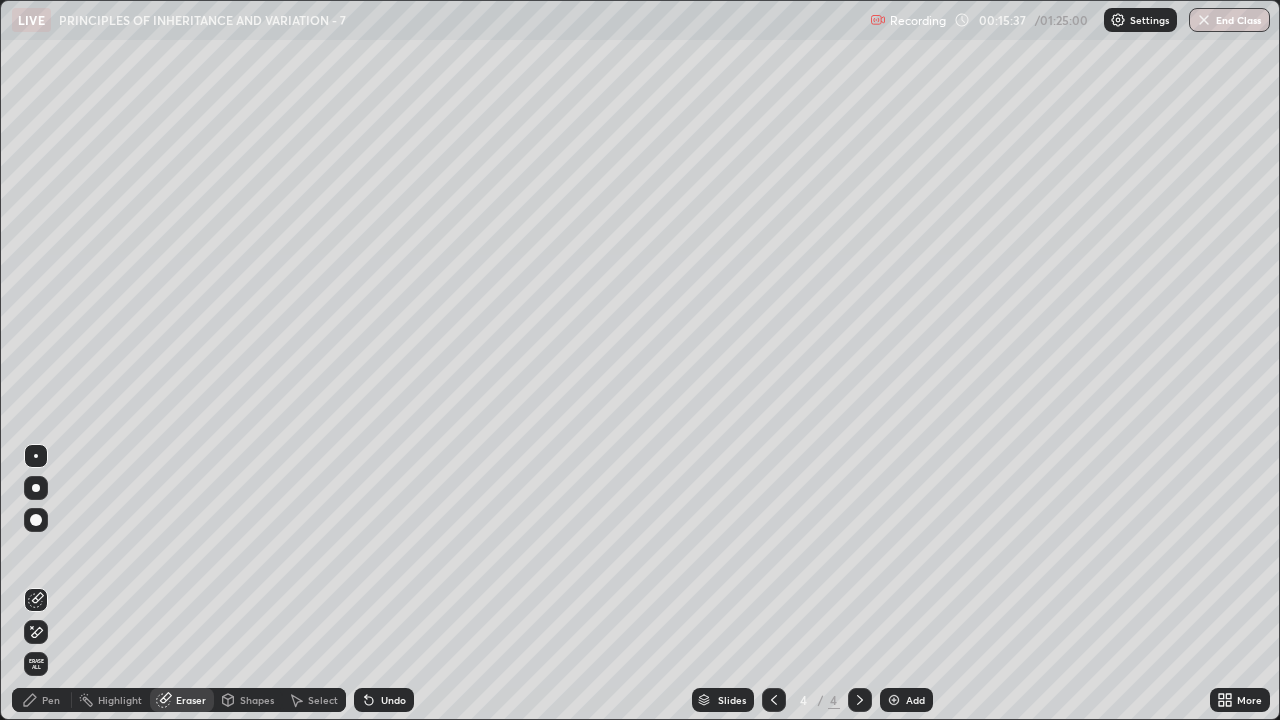 click on "Pen" at bounding box center (42, 700) 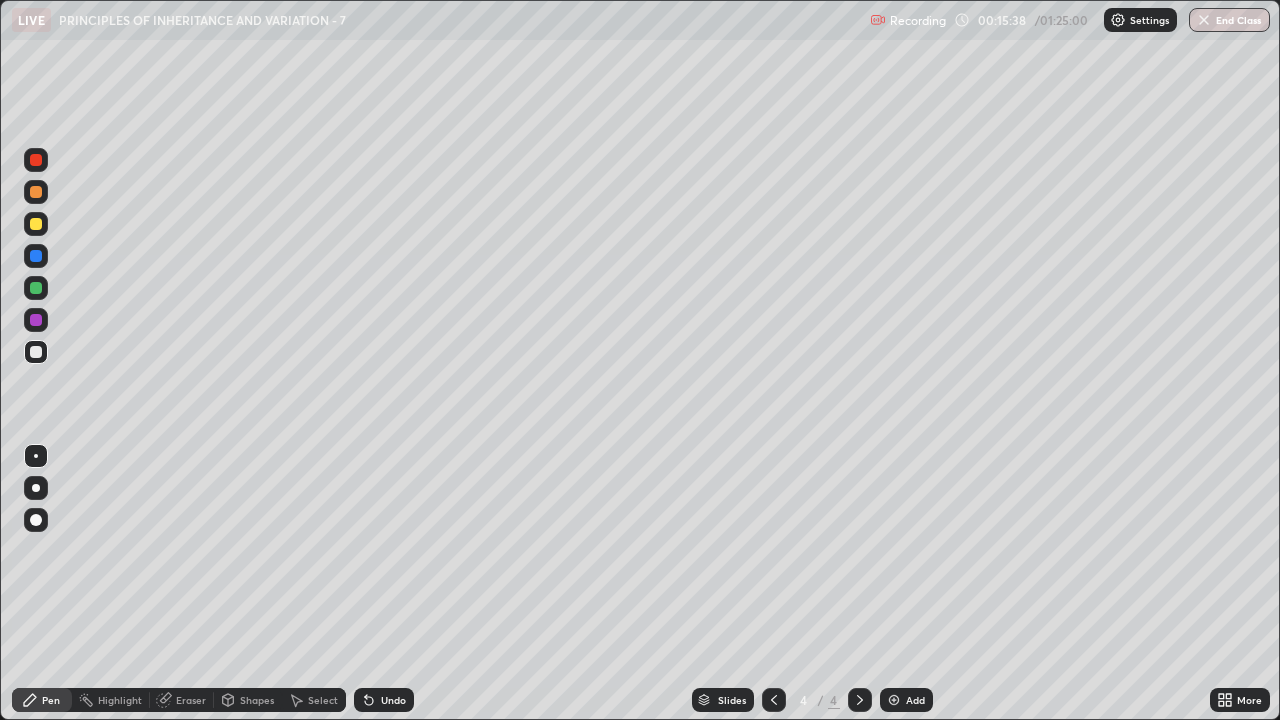 click at bounding box center (36, 160) 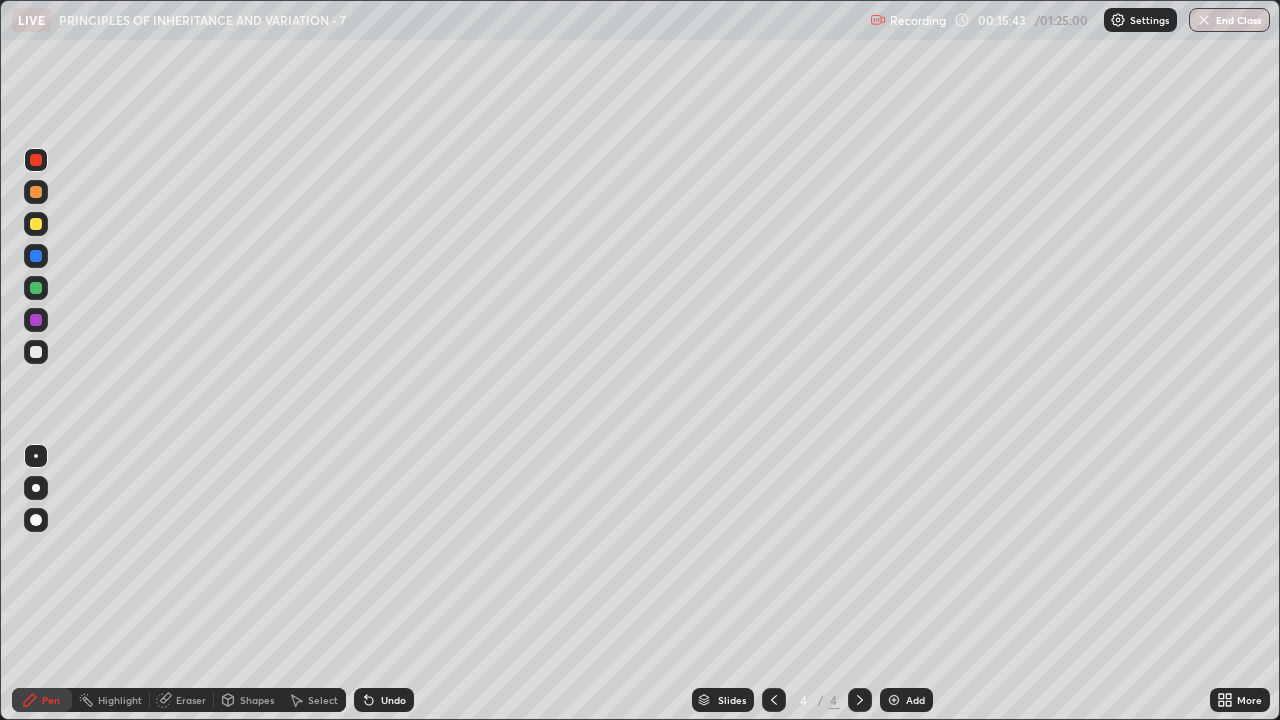 click on "Eraser" at bounding box center [191, 700] 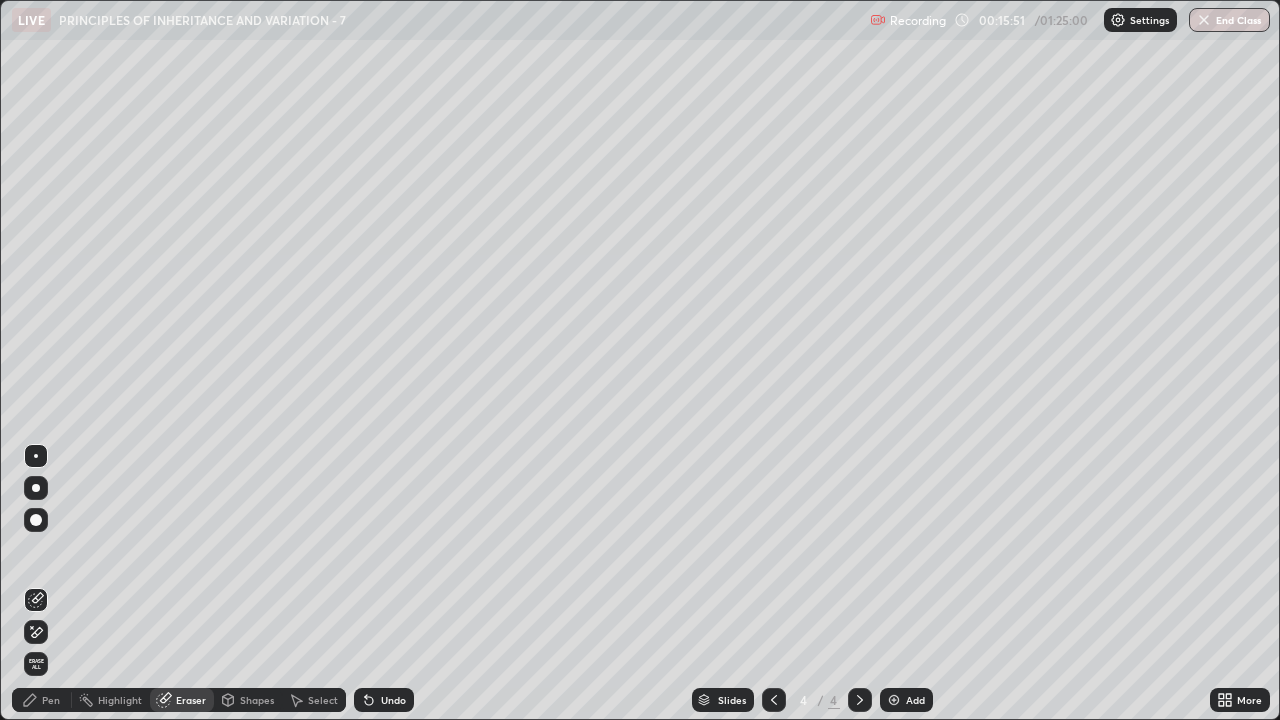 click on "Pen" at bounding box center (42, 700) 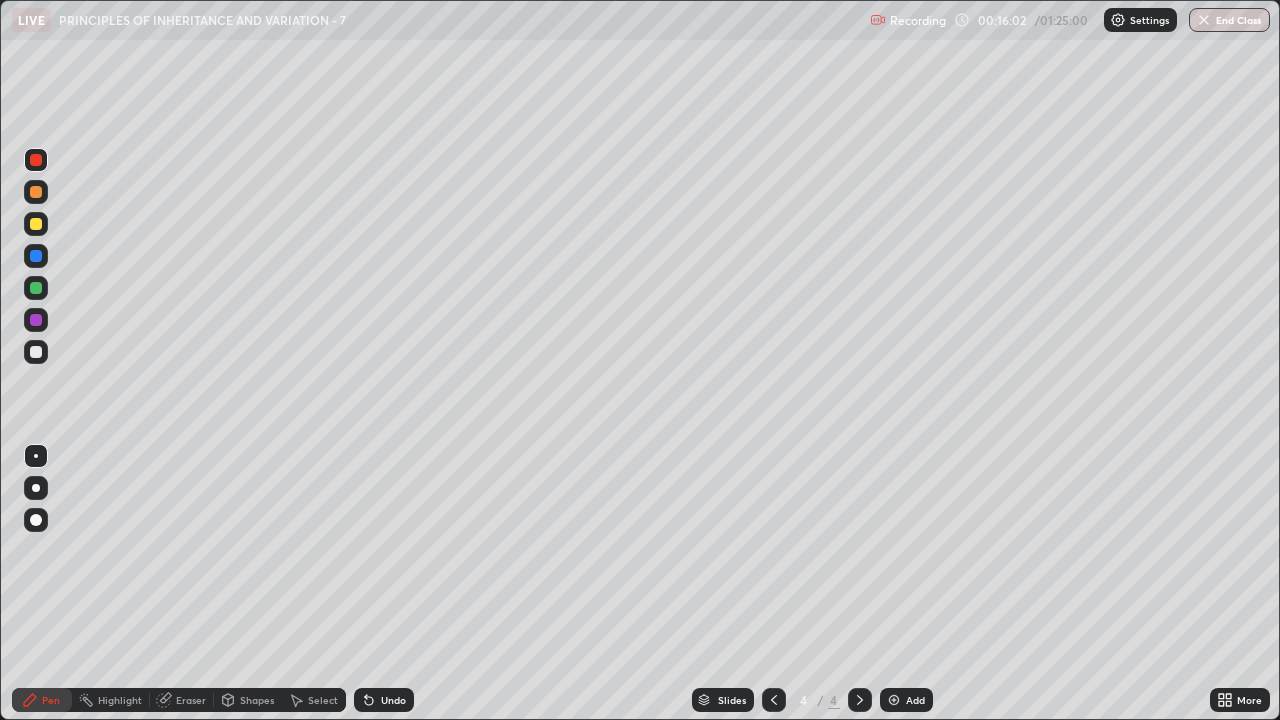 click at bounding box center (36, 352) 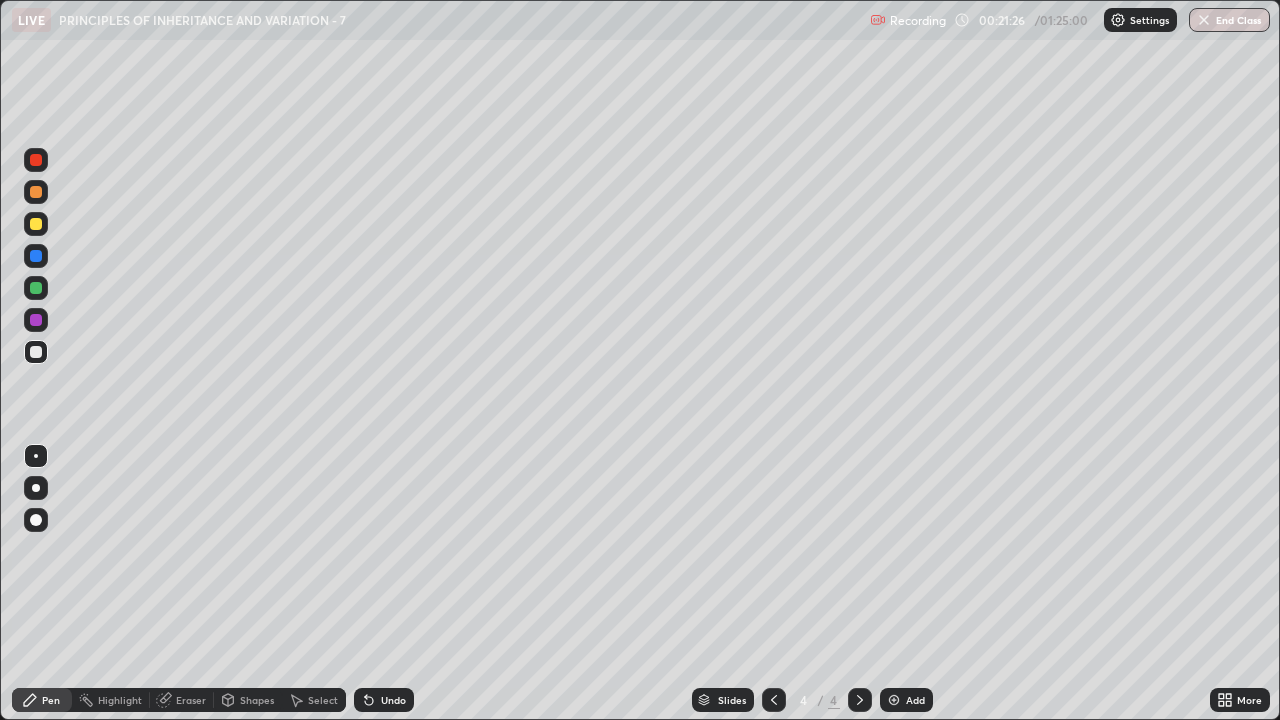 click at bounding box center [894, 700] 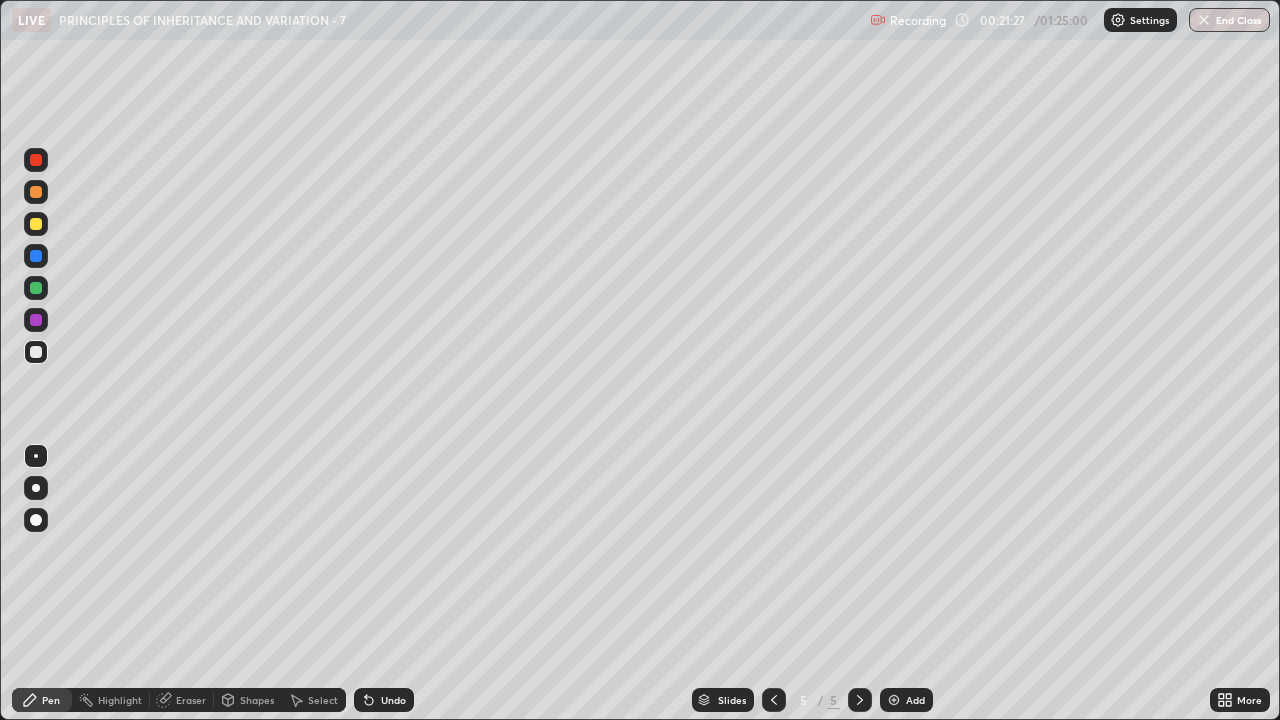 click on "Shapes" at bounding box center (257, 700) 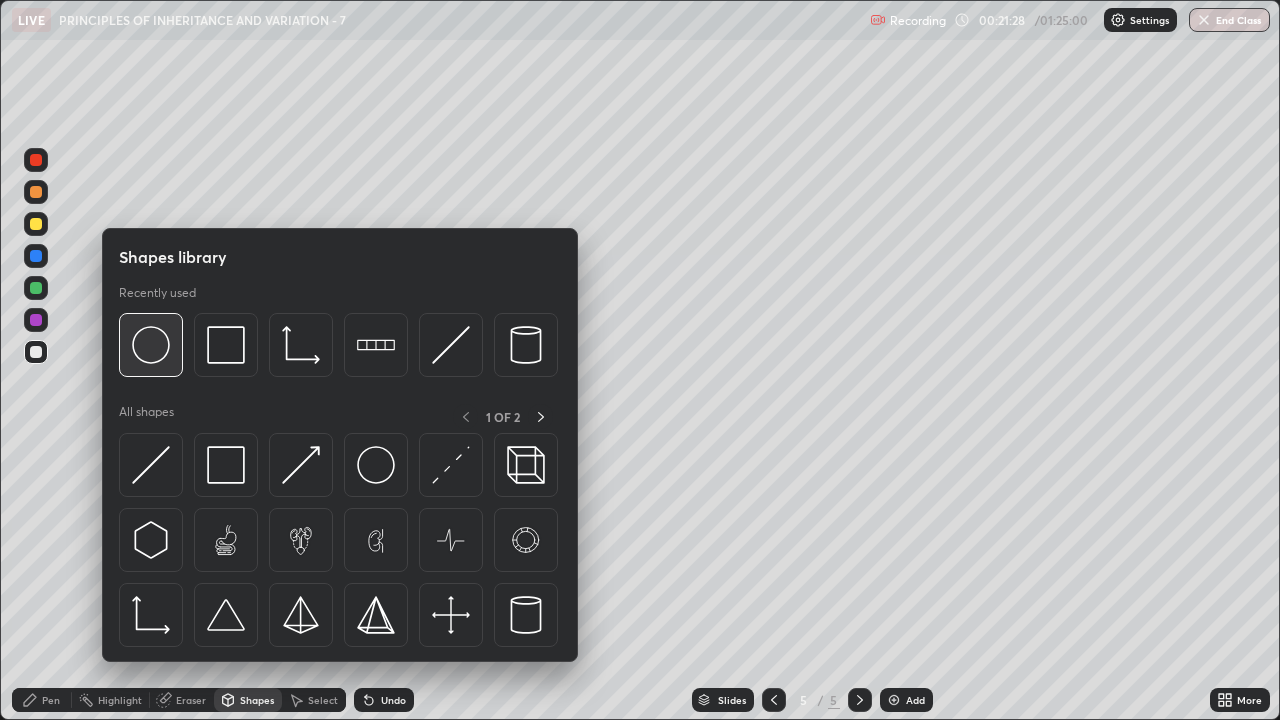 click at bounding box center [151, 345] 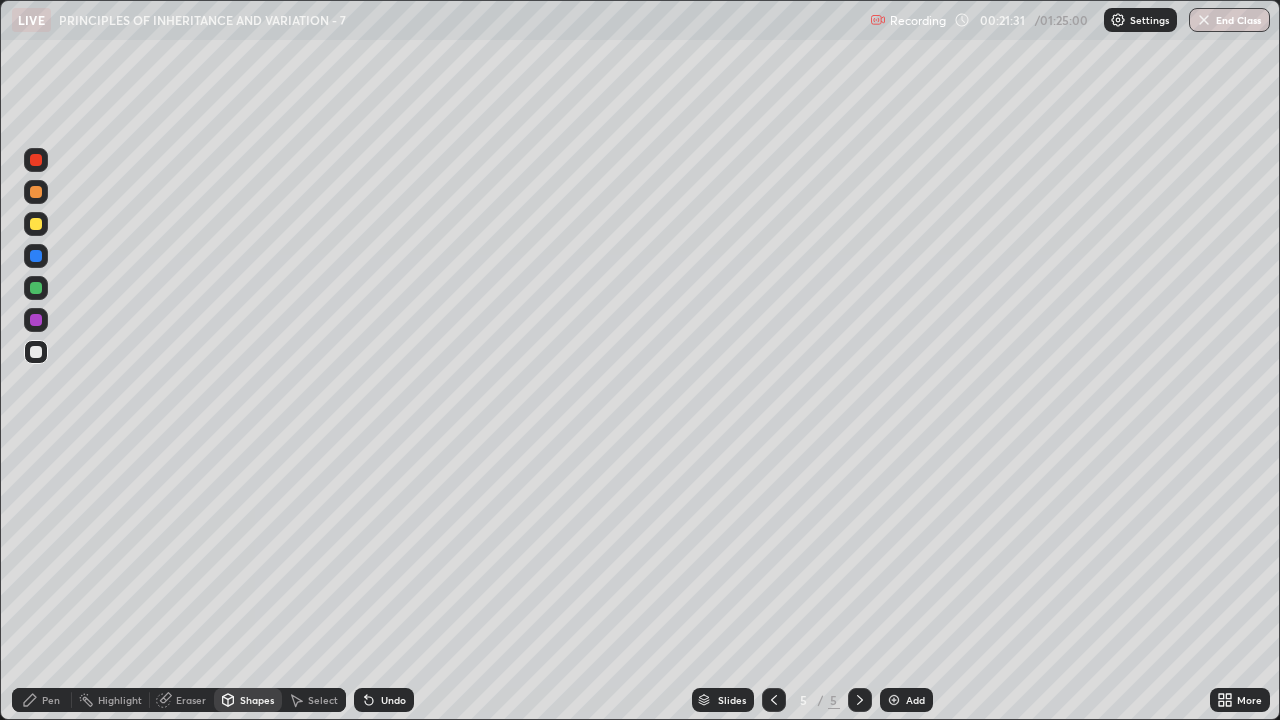 click on "Pen" at bounding box center [51, 700] 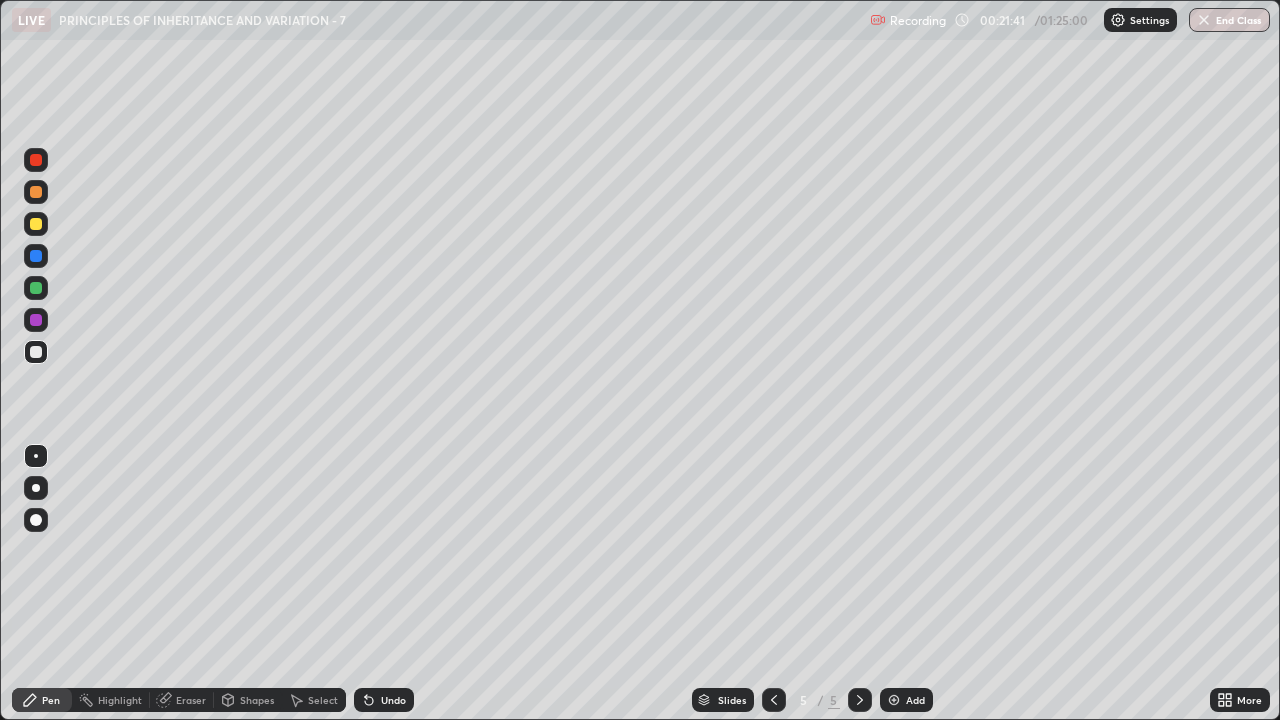 click at bounding box center (36, 224) 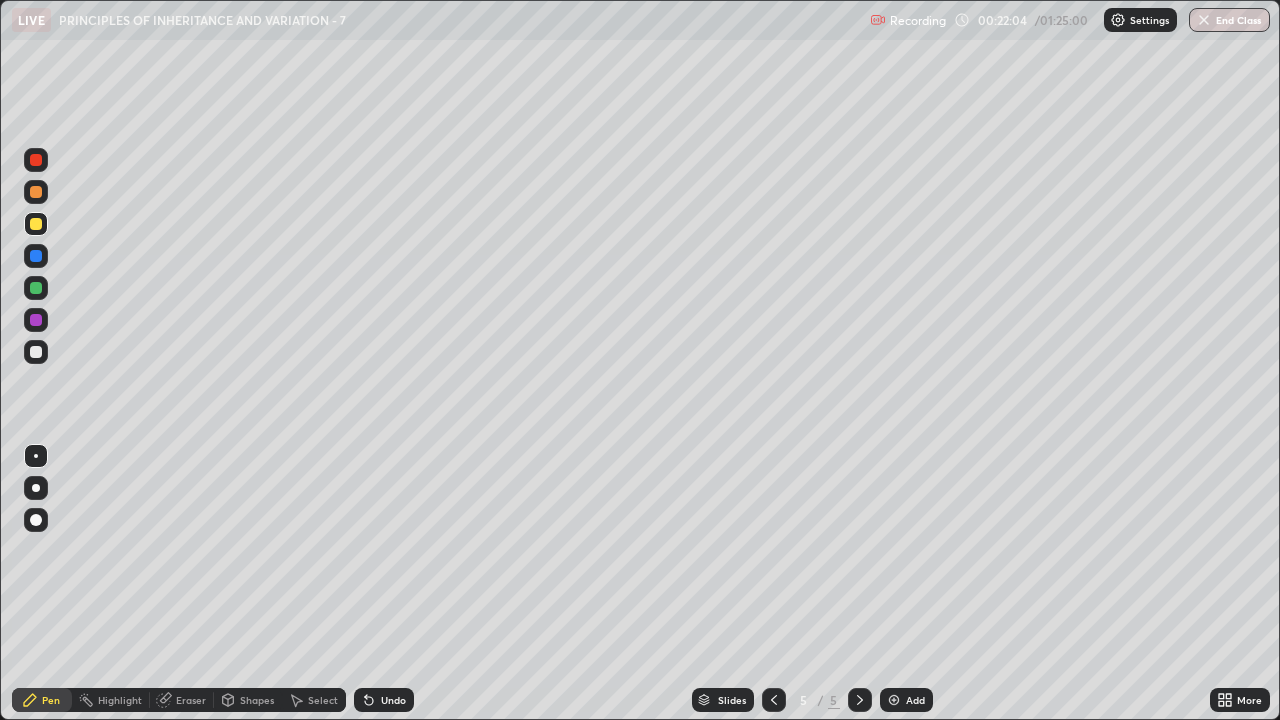 click at bounding box center [36, 320] 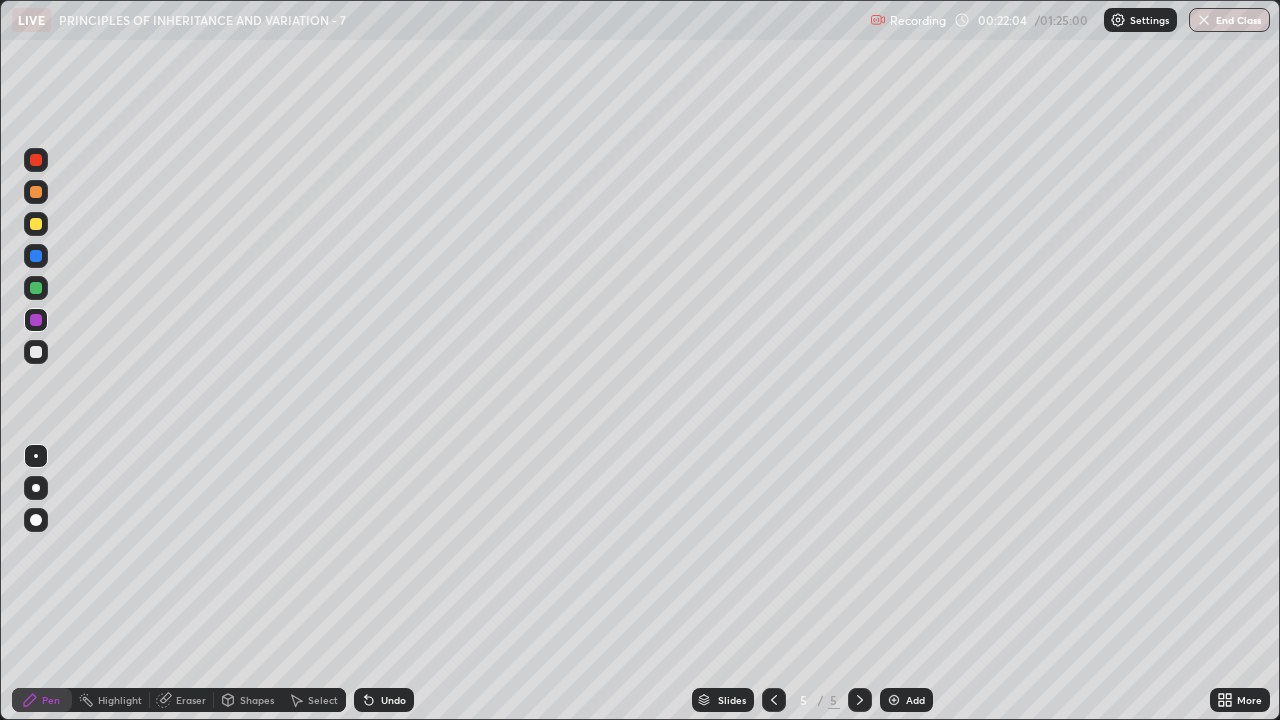 click at bounding box center (36, 256) 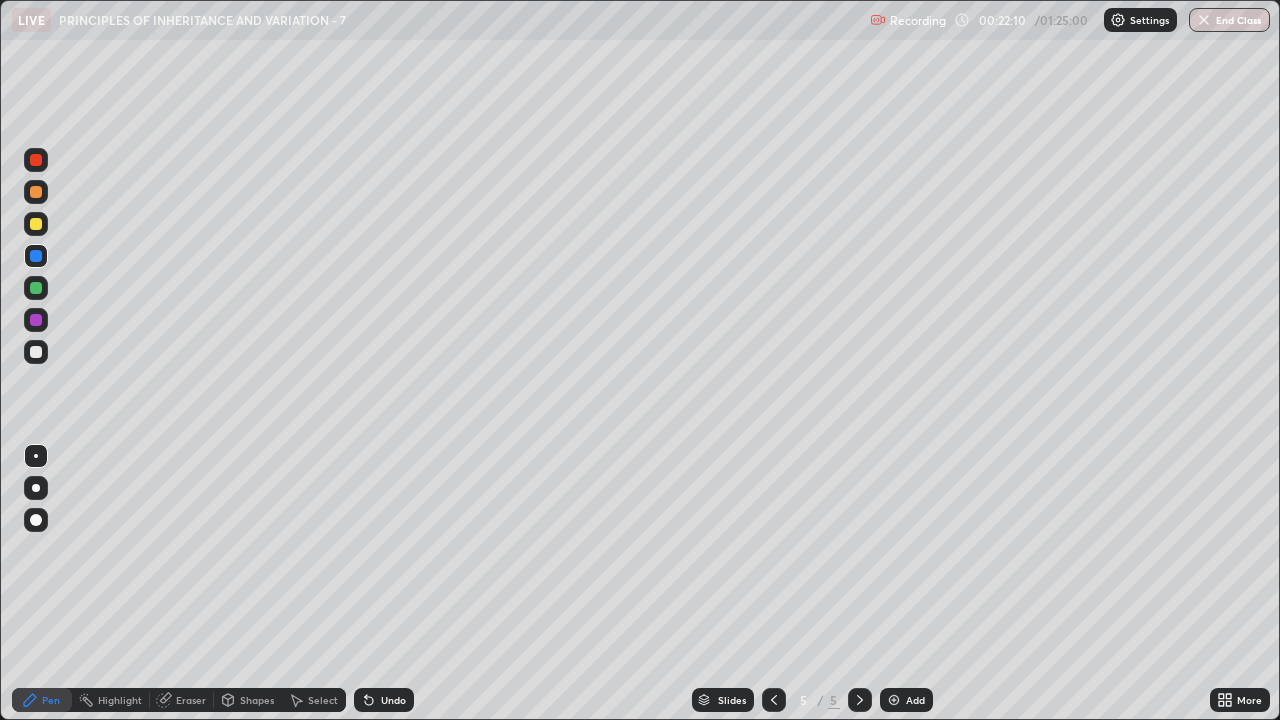 click at bounding box center [36, 320] 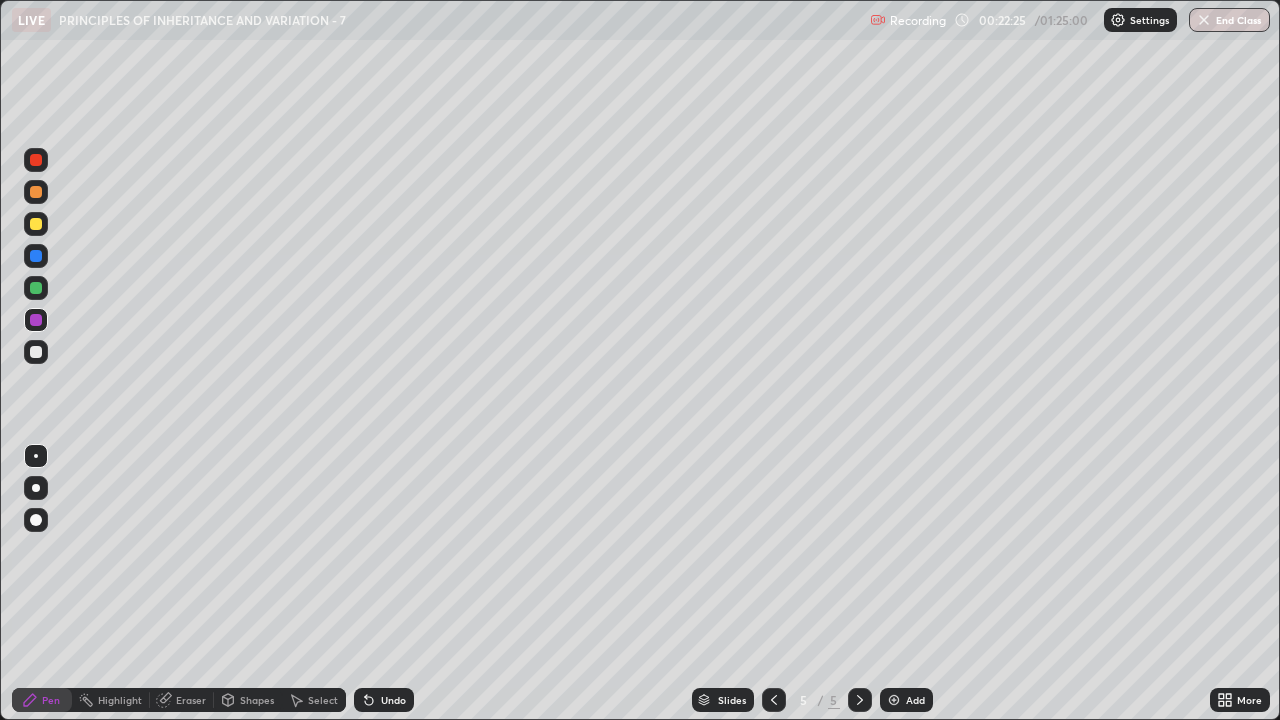 click at bounding box center [36, 160] 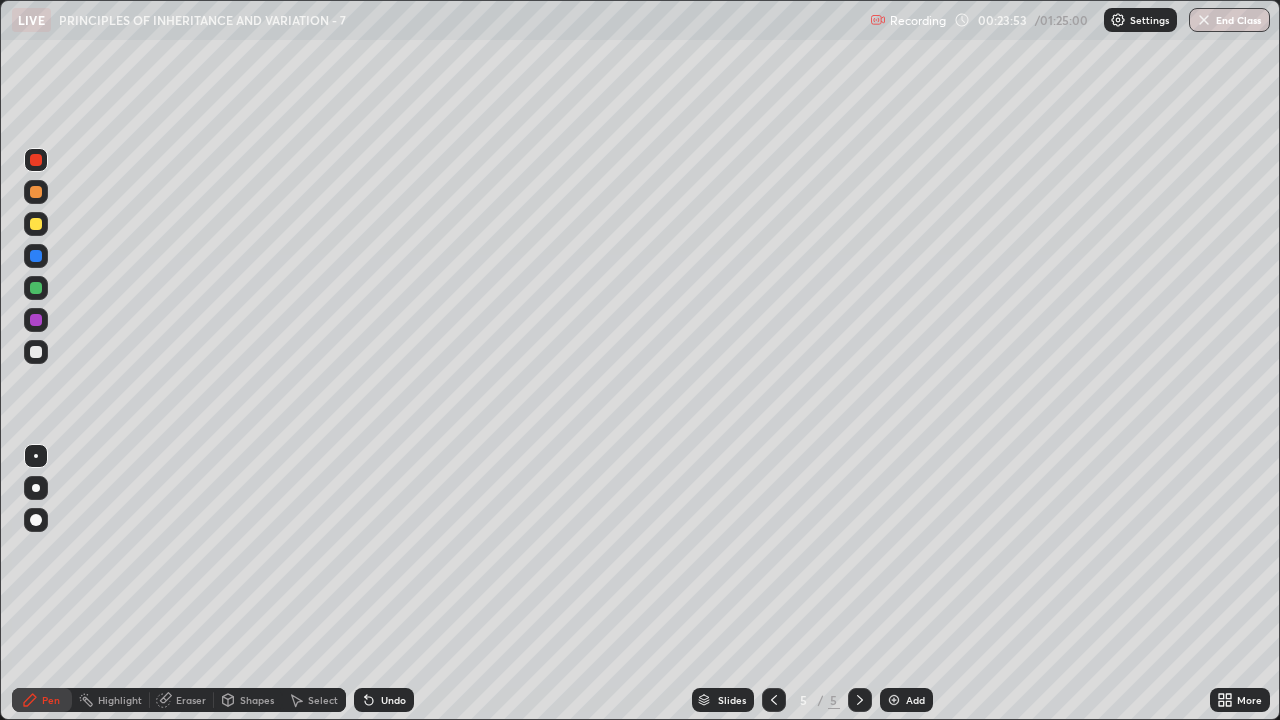 click on "Shapes" at bounding box center [257, 700] 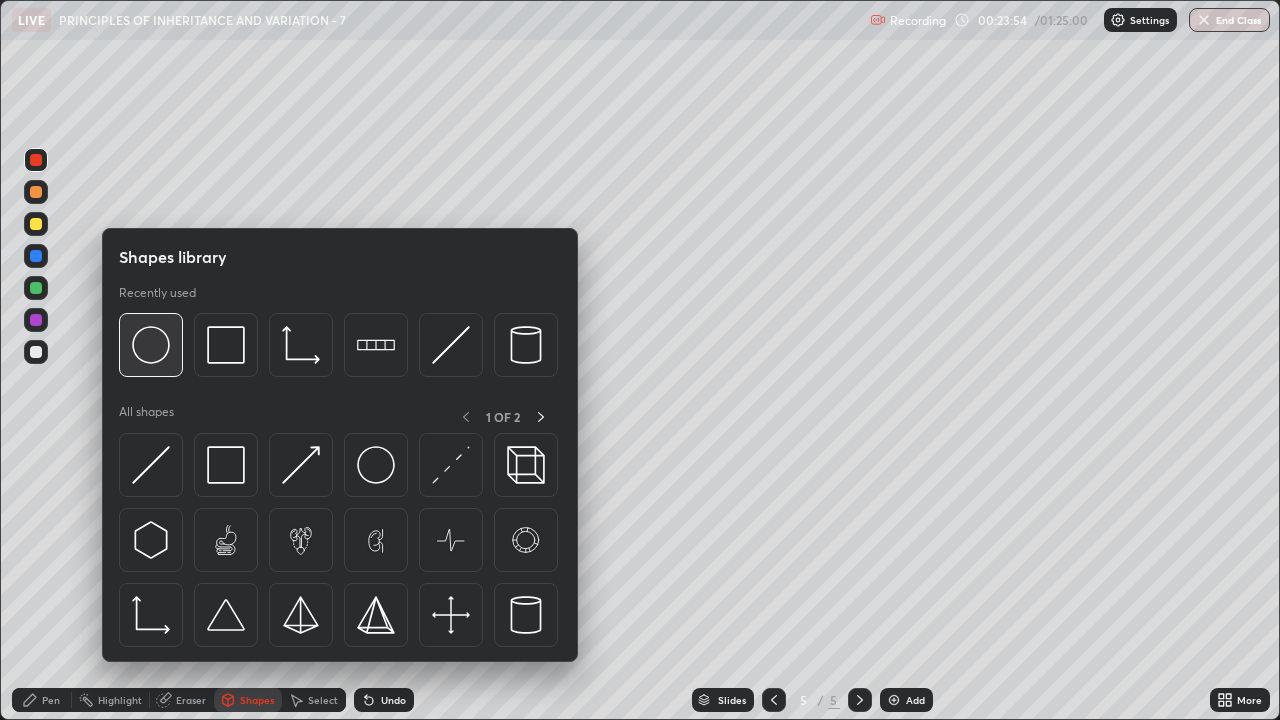 click at bounding box center [151, 345] 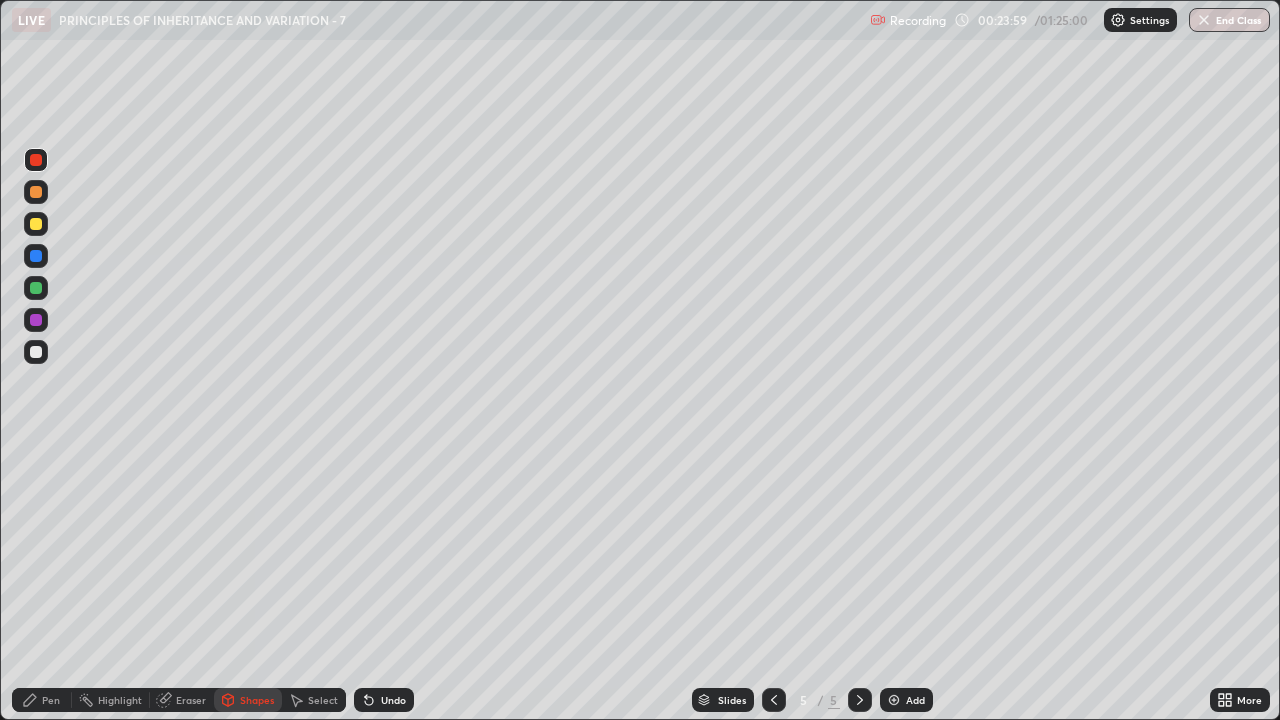 click on "Pen" at bounding box center [42, 700] 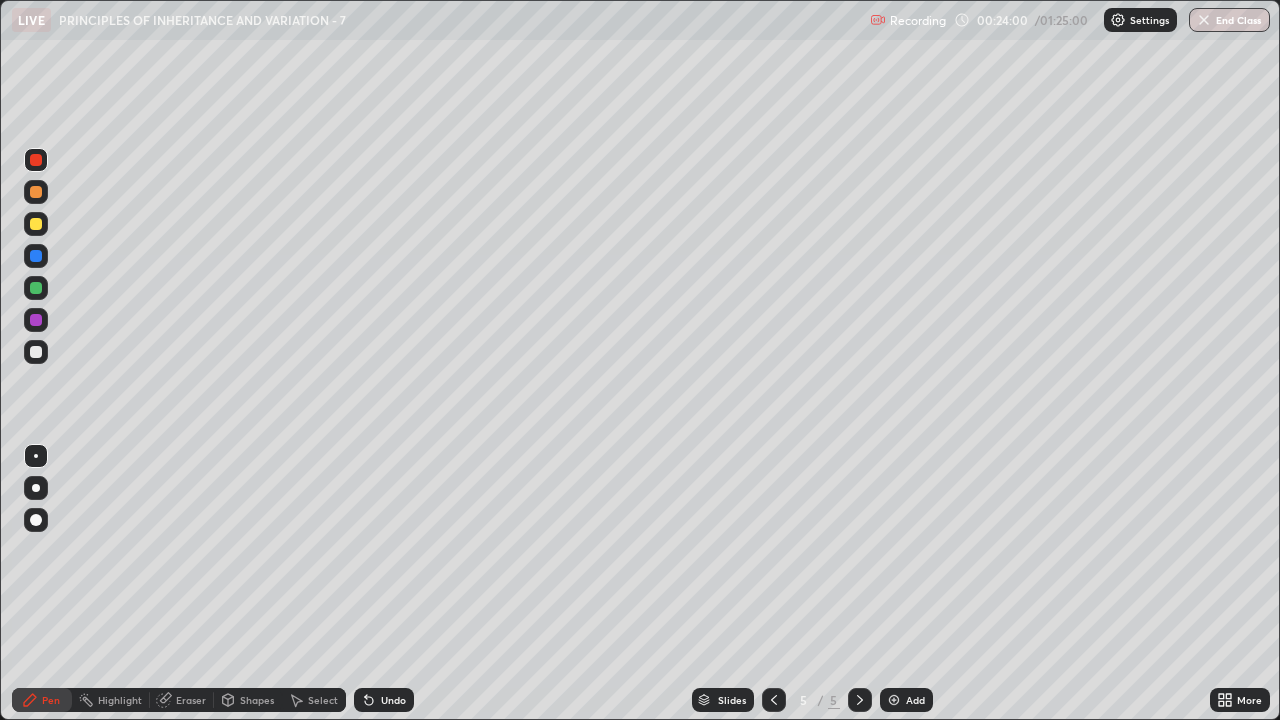 click at bounding box center (36, 352) 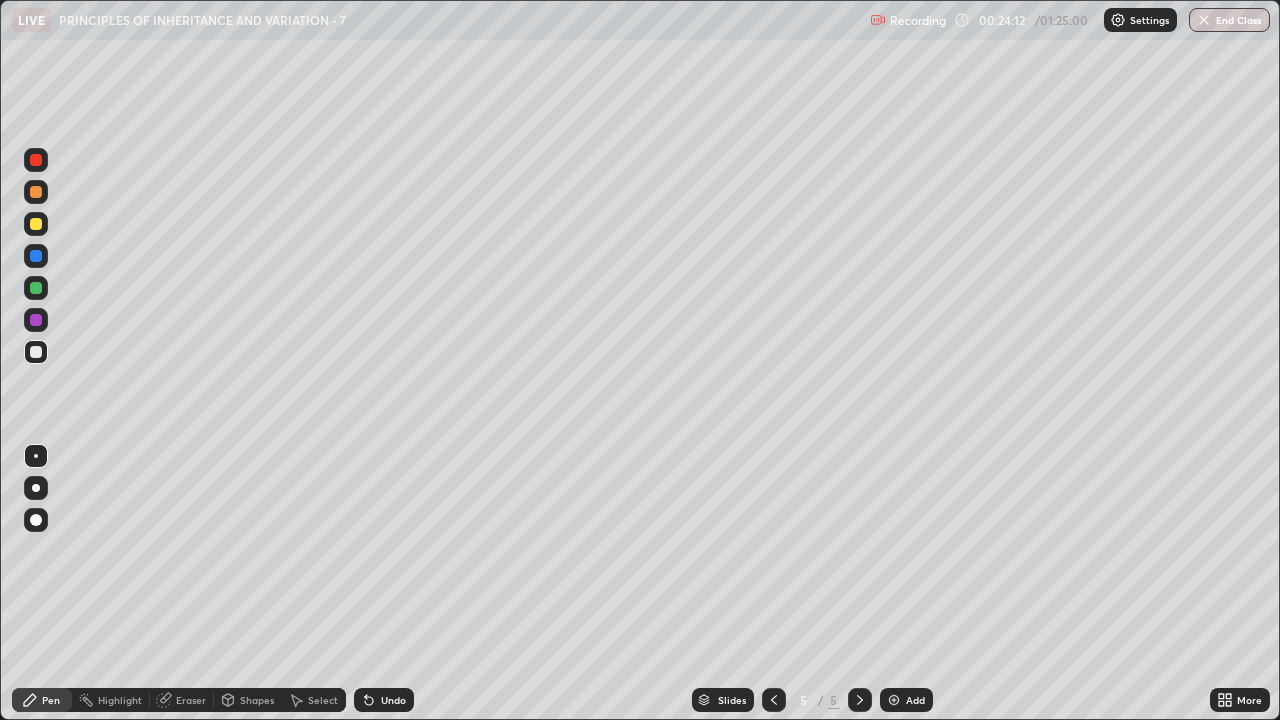 click at bounding box center [36, 160] 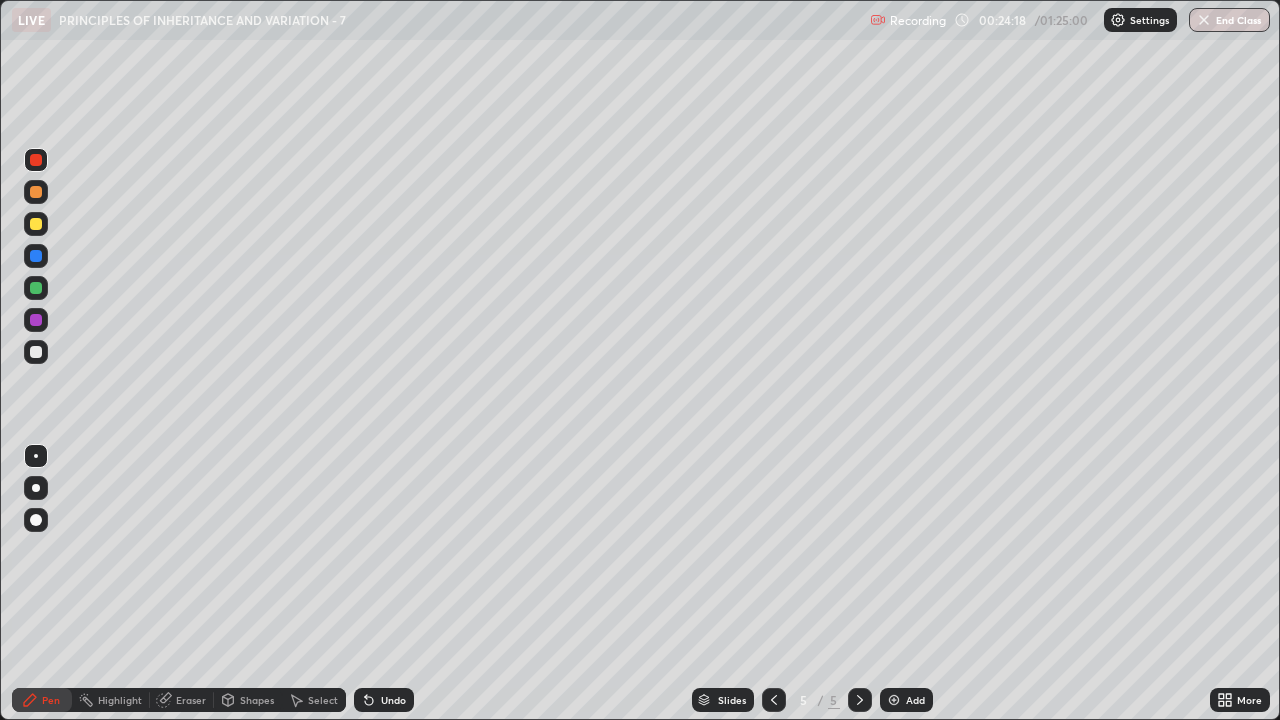click at bounding box center [36, 352] 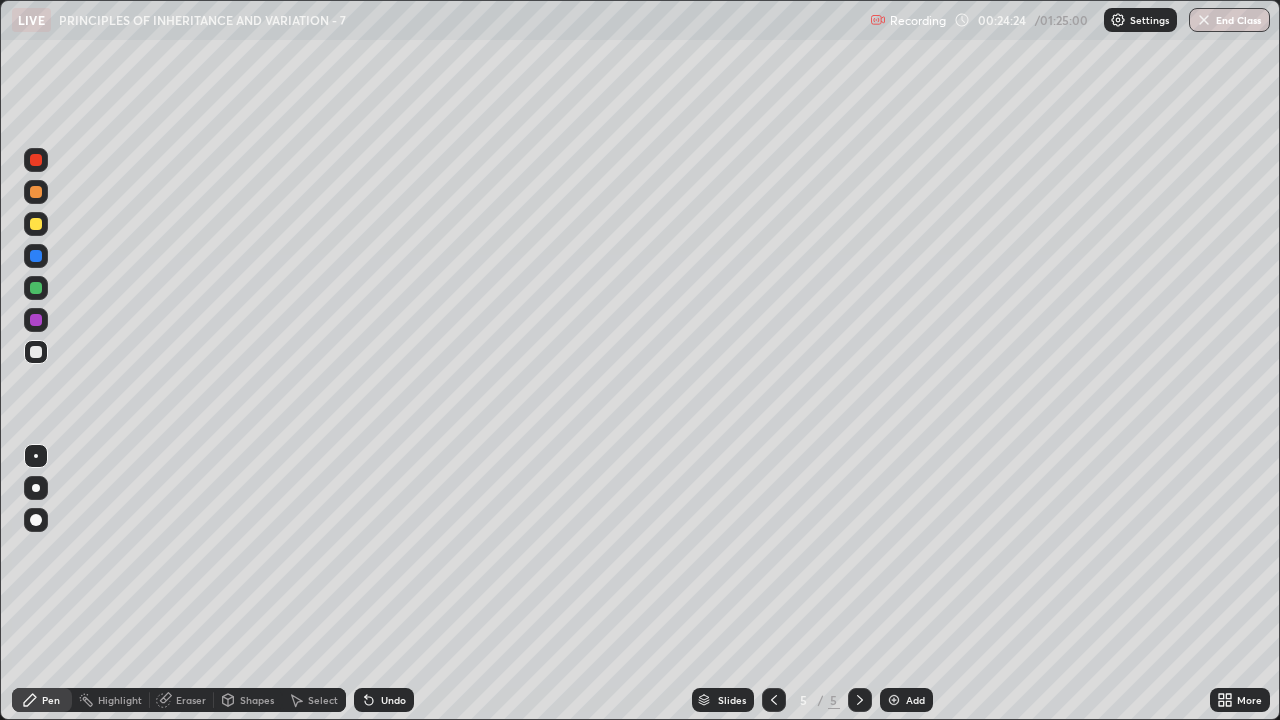 click at bounding box center (36, 256) 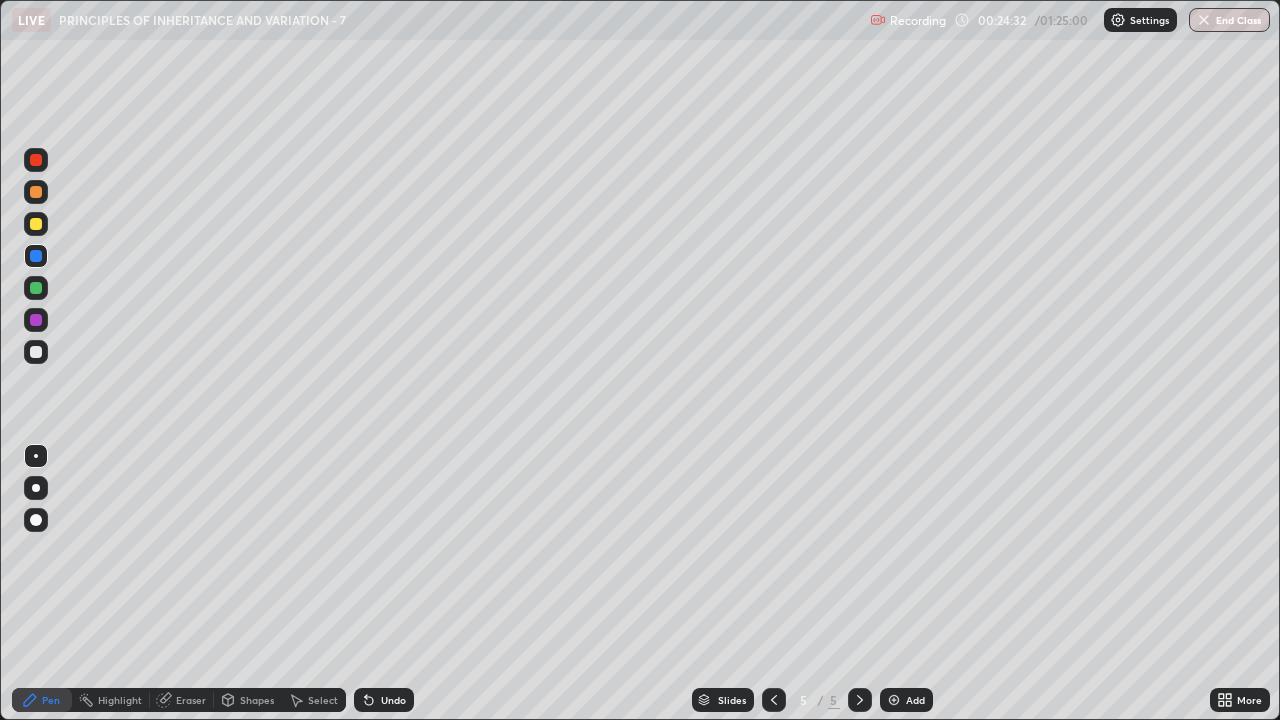 click at bounding box center [36, 320] 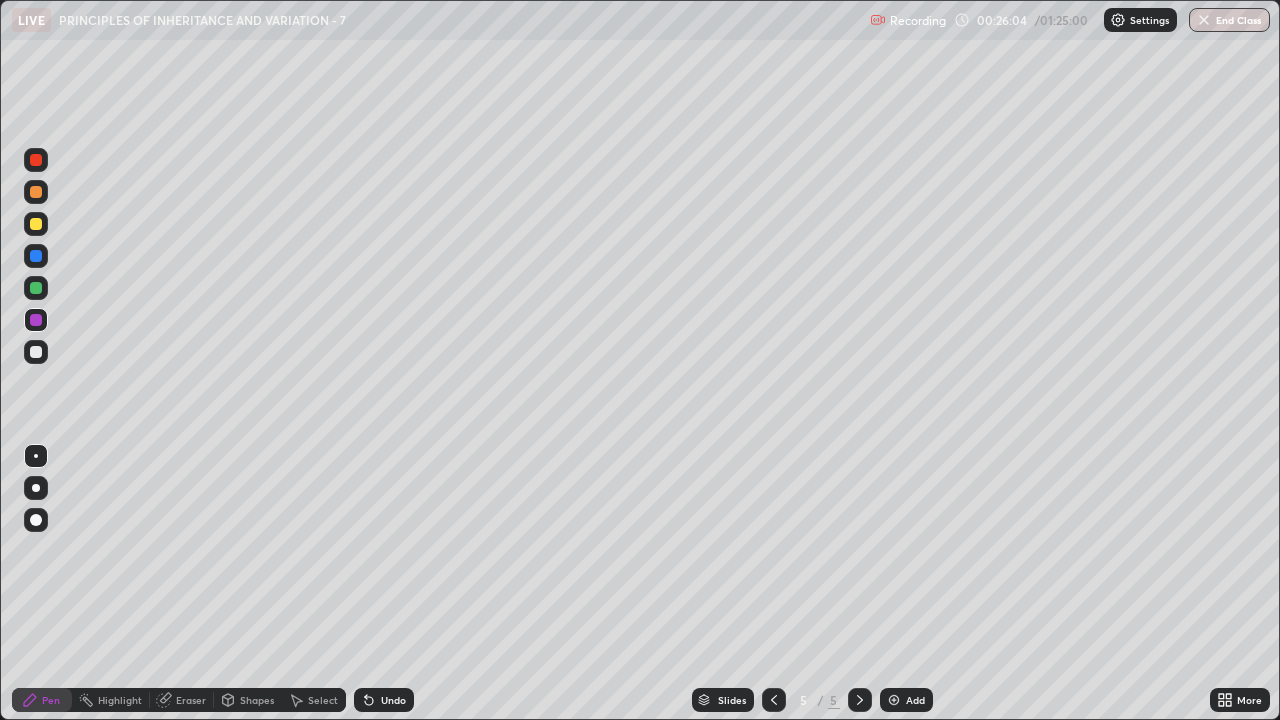 click at bounding box center [894, 700] 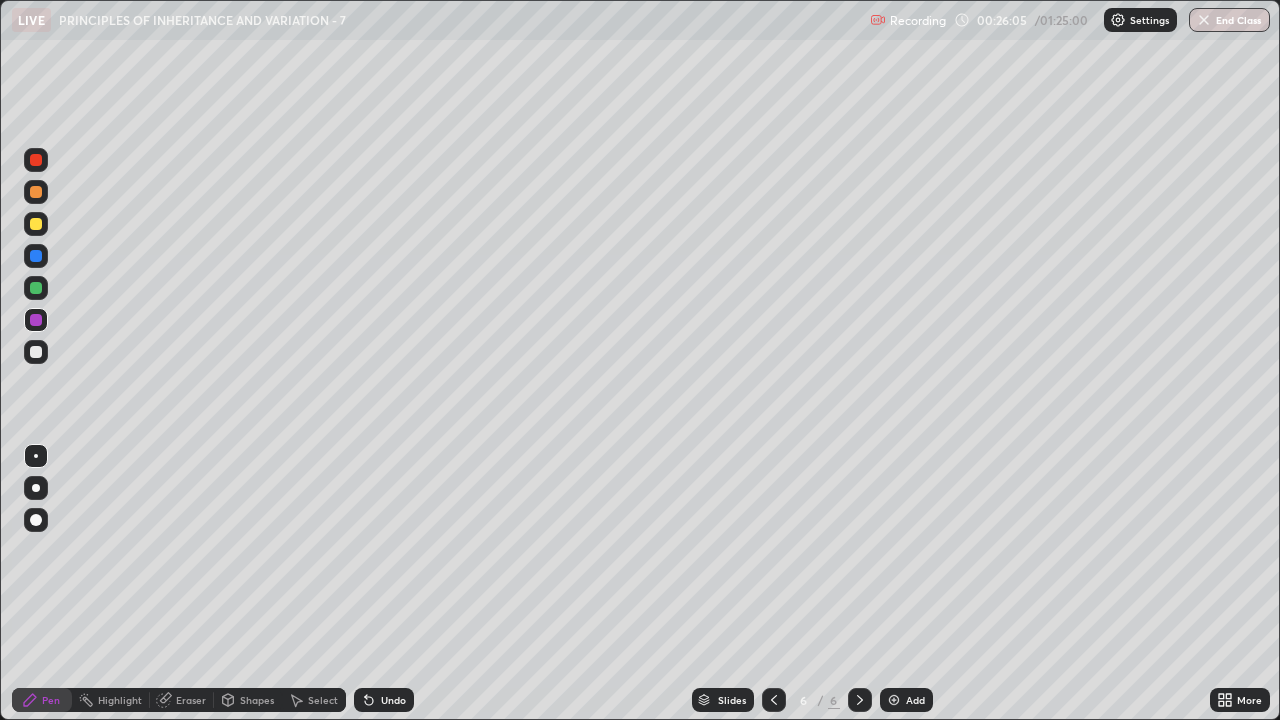click at bounding box center [36, 352] 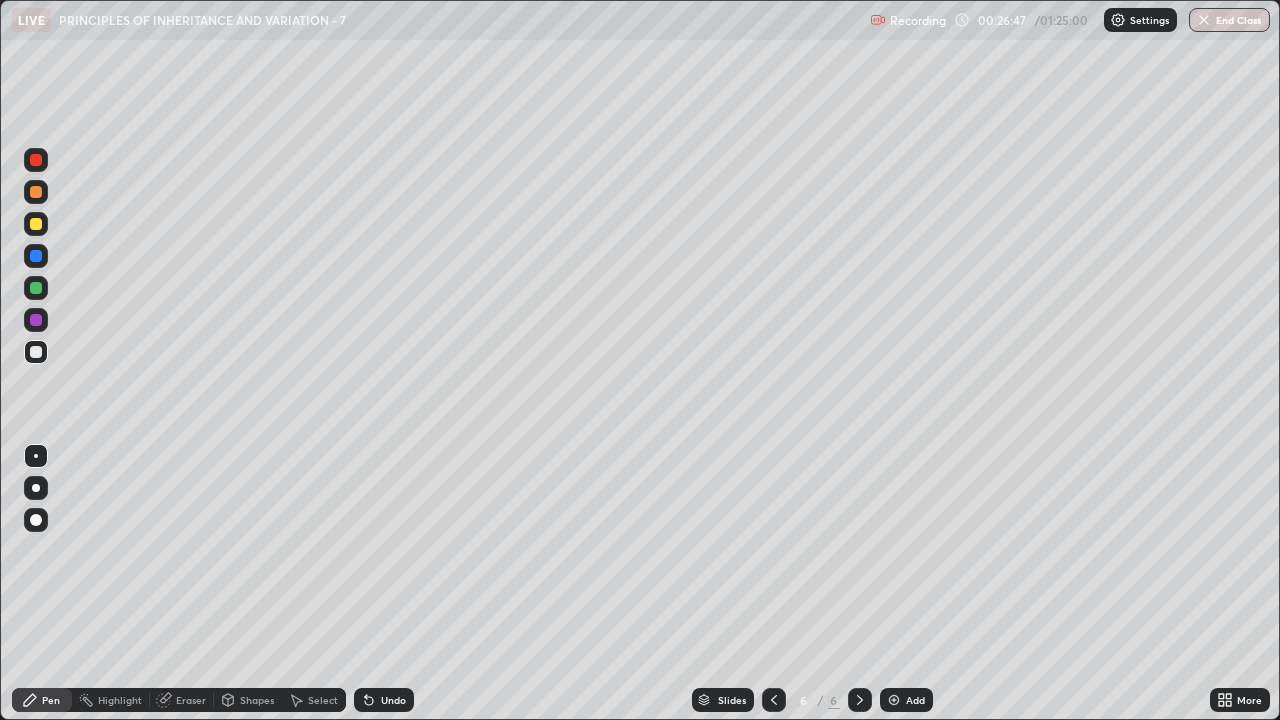 click 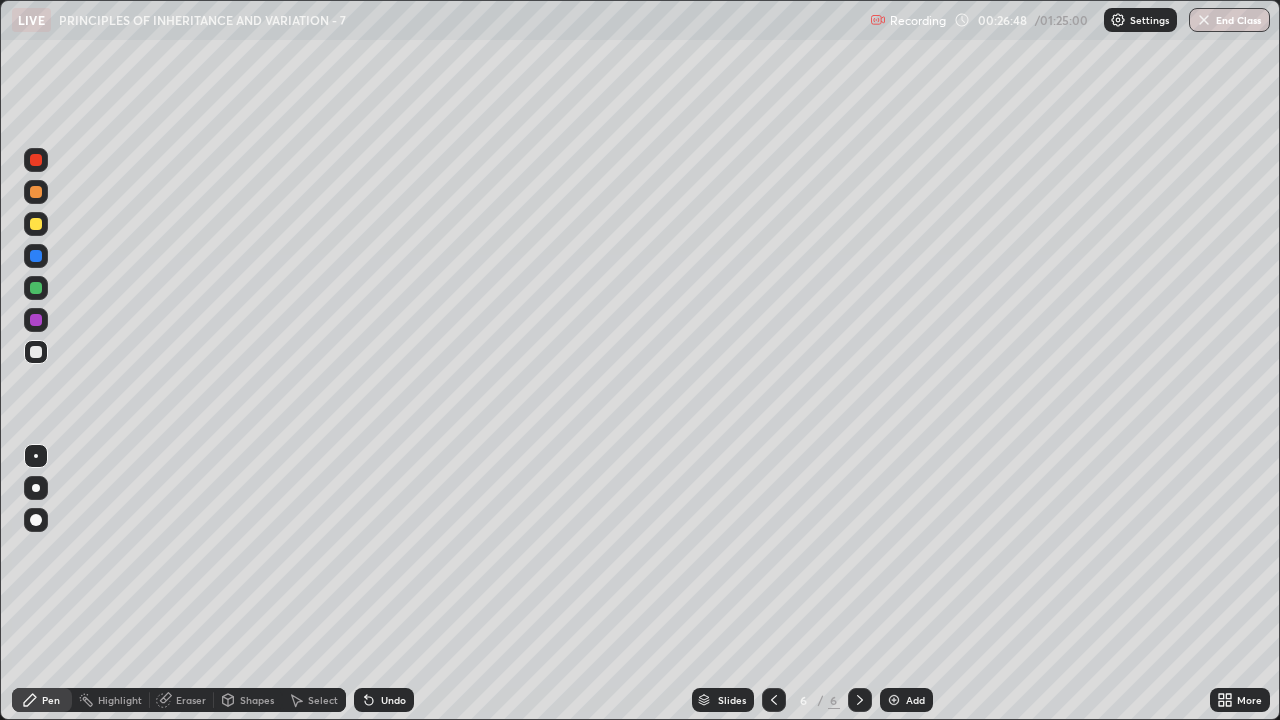 click on "Undo" at bounding box center [393, 700] 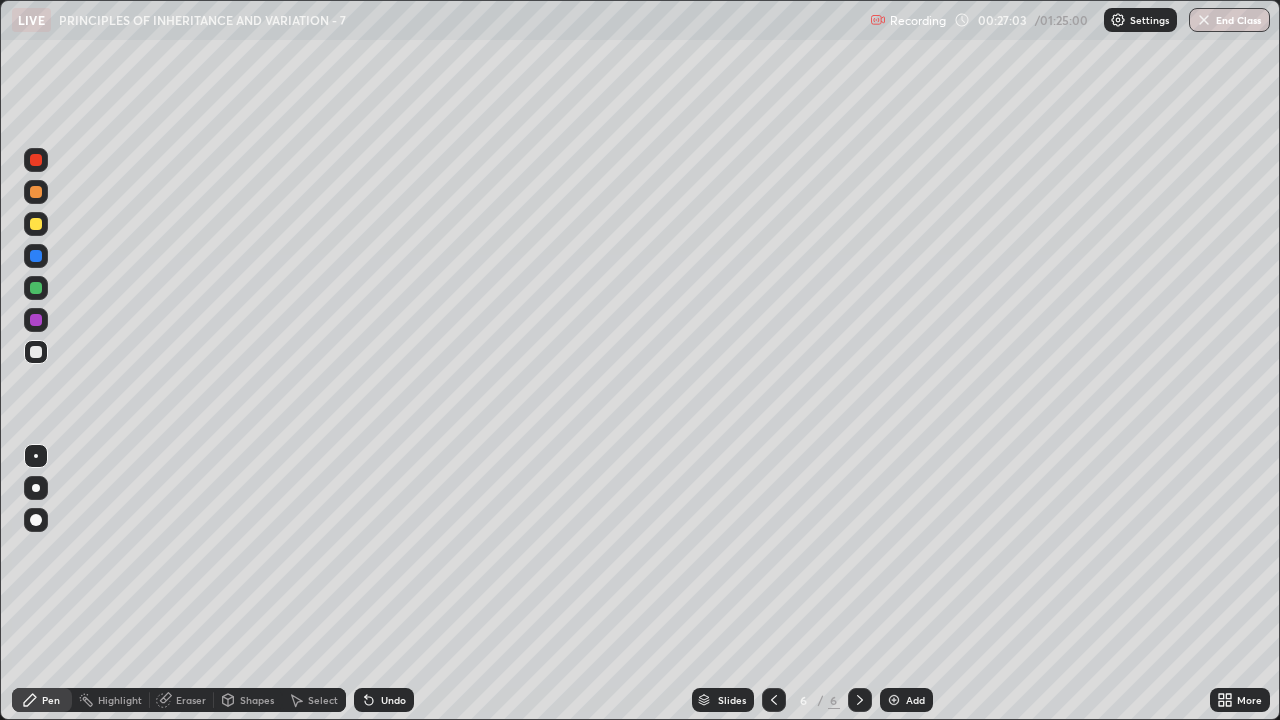 click at bounding box center (36, 224) 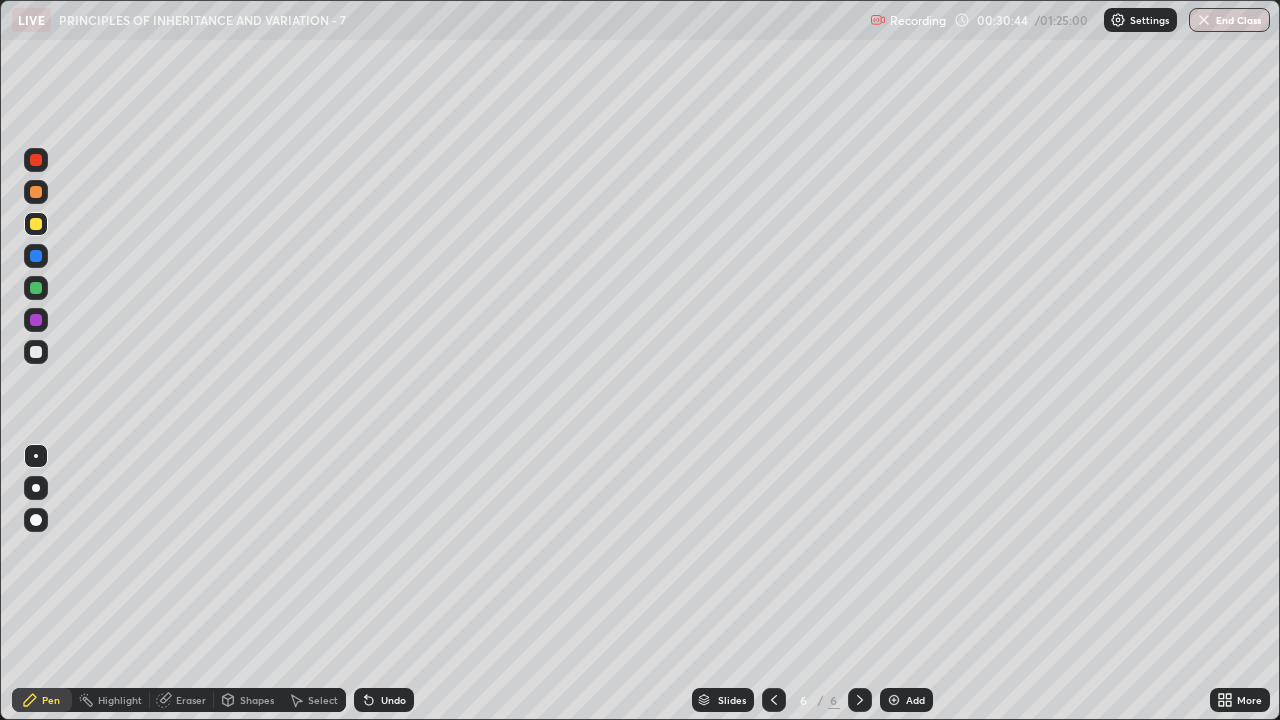 click at bounding box center (894, 700) 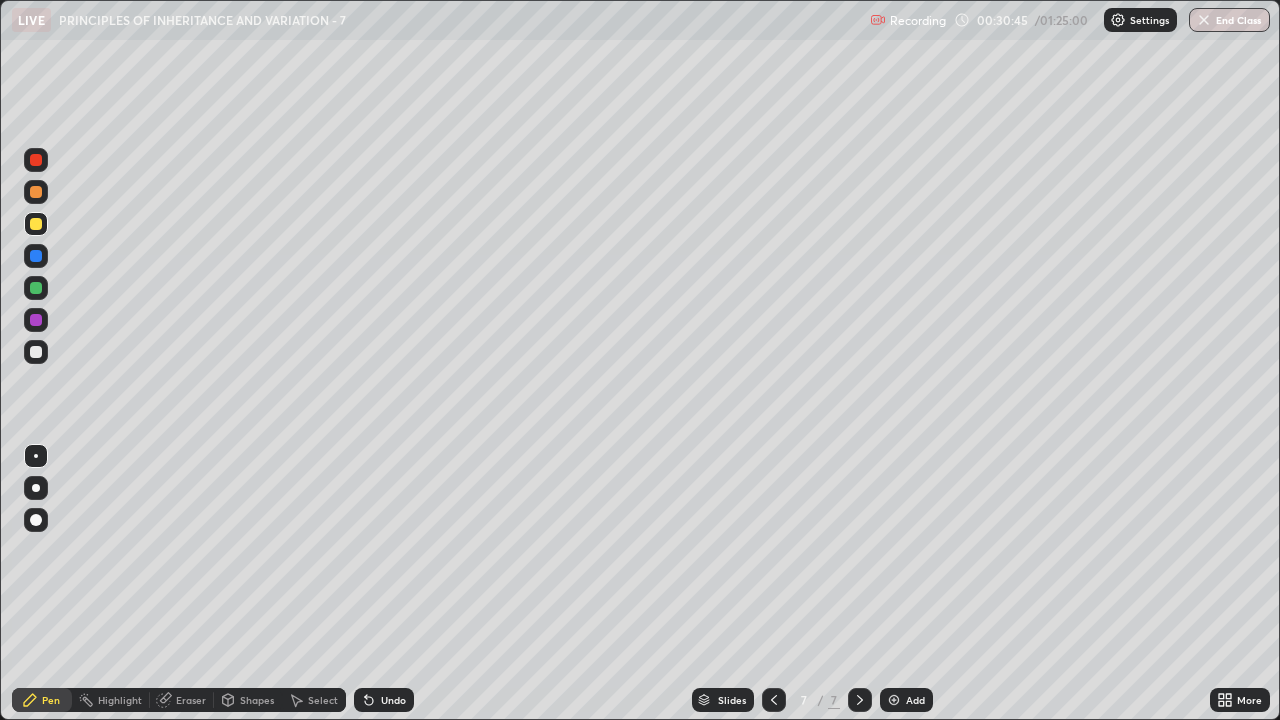 click on "Shapes" at bounding box center [257, 700] 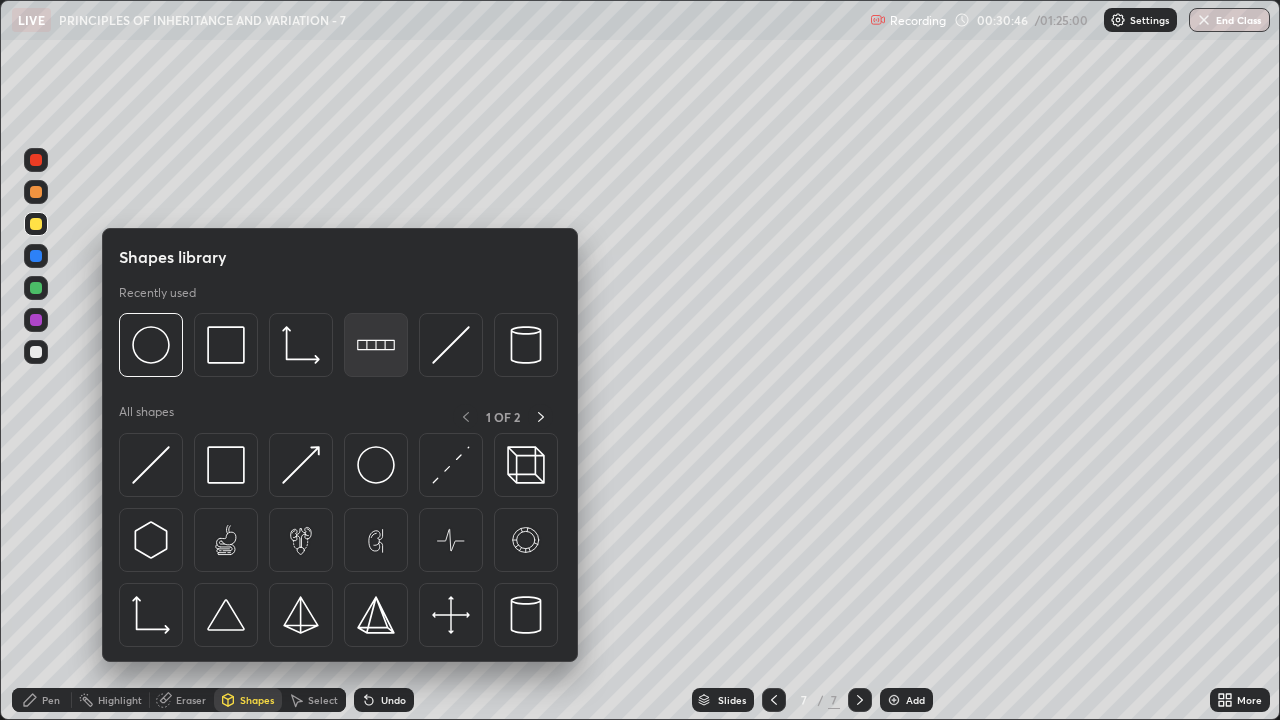 click at bounding box center [376, 345] 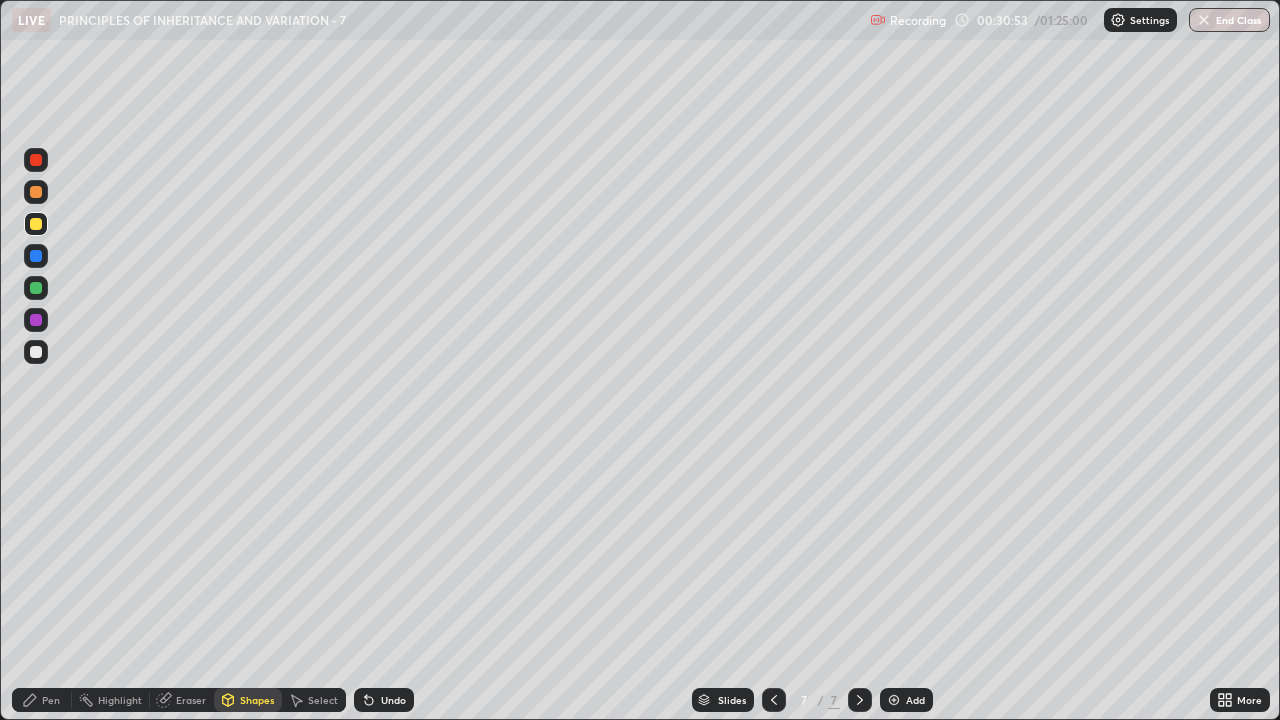 click on "Shapes" at bounding box center [257, 700] 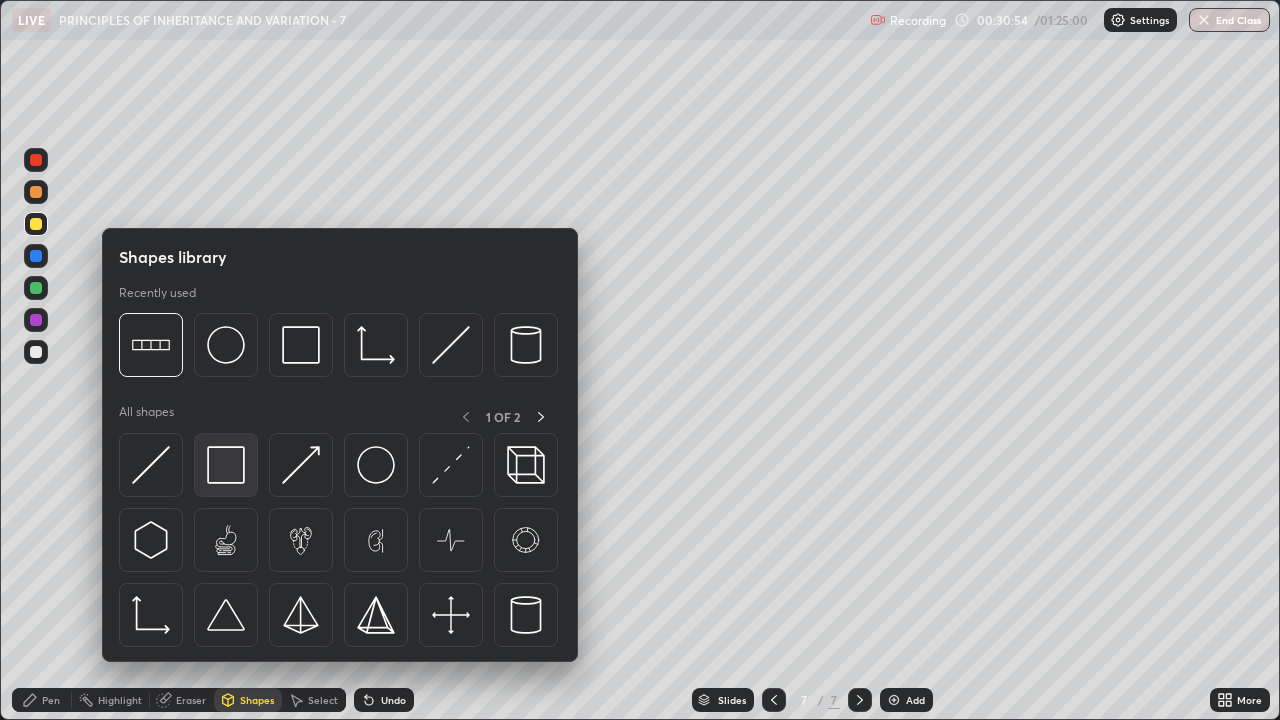 click at bounding box center (226, 465) 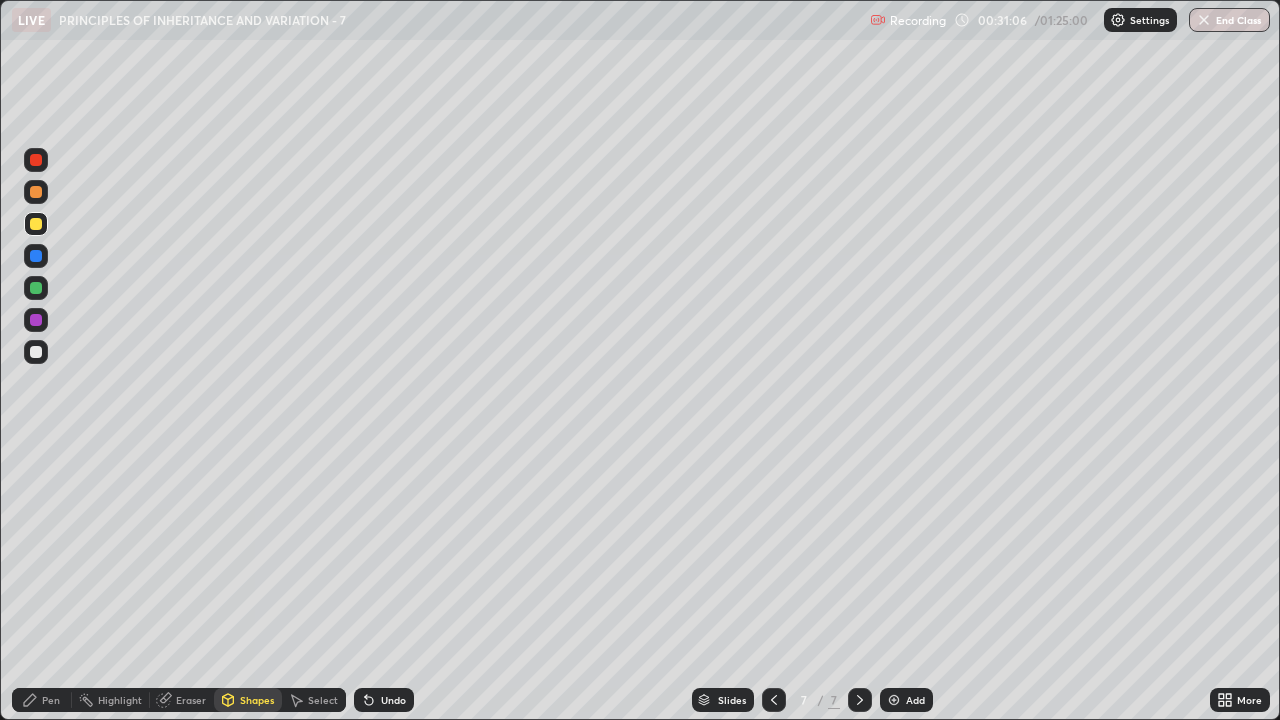 click on "Pen" at bounding box center [51, 700] 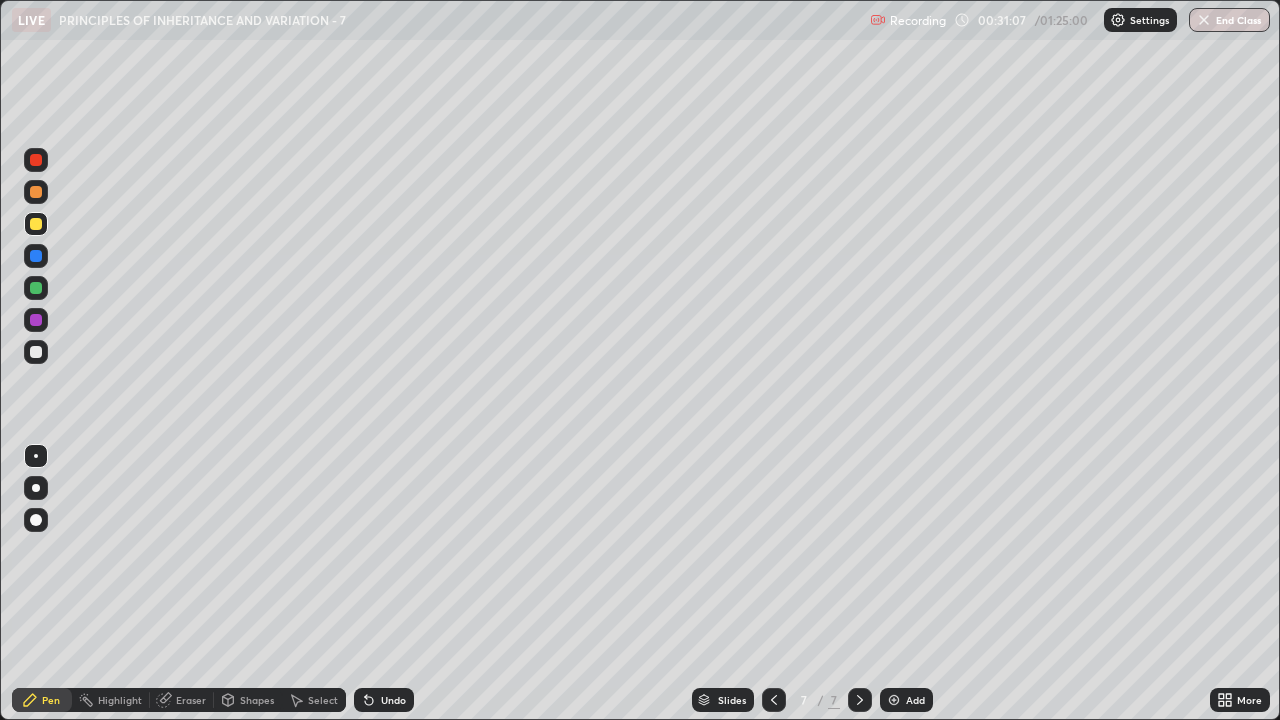 click at bounding box center (36, 352) 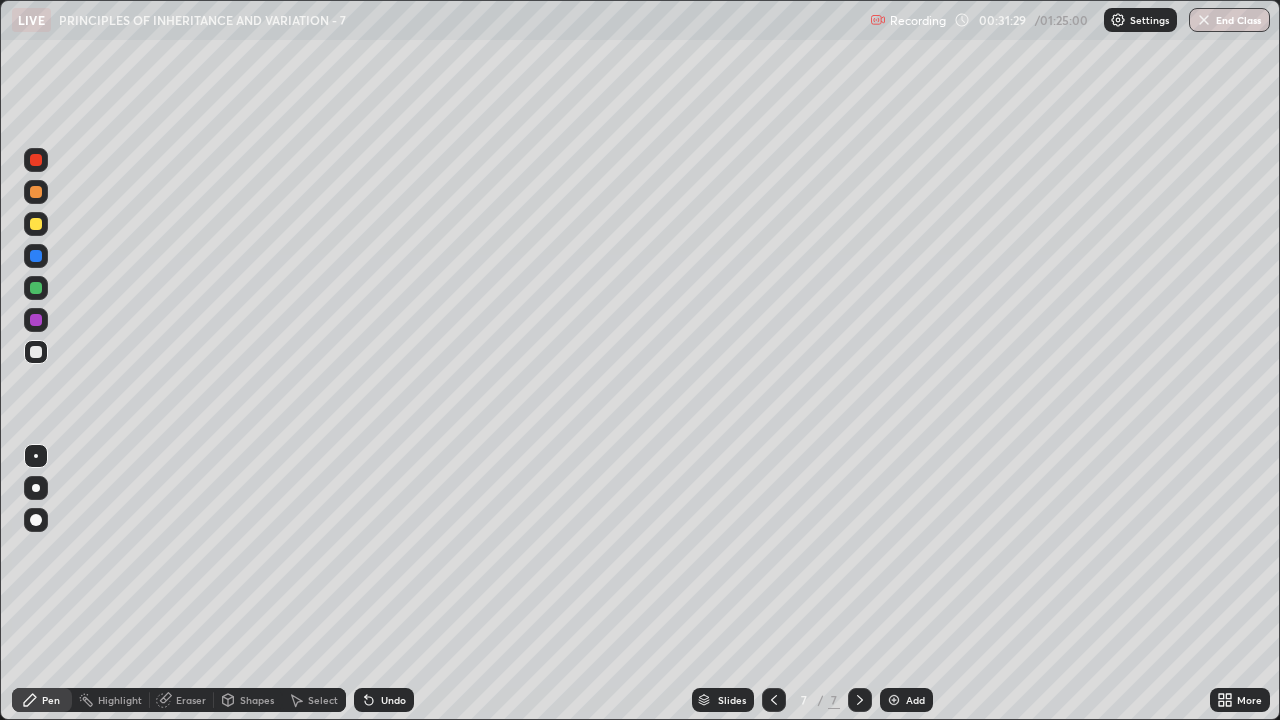 click at bounding box center (36, 224) 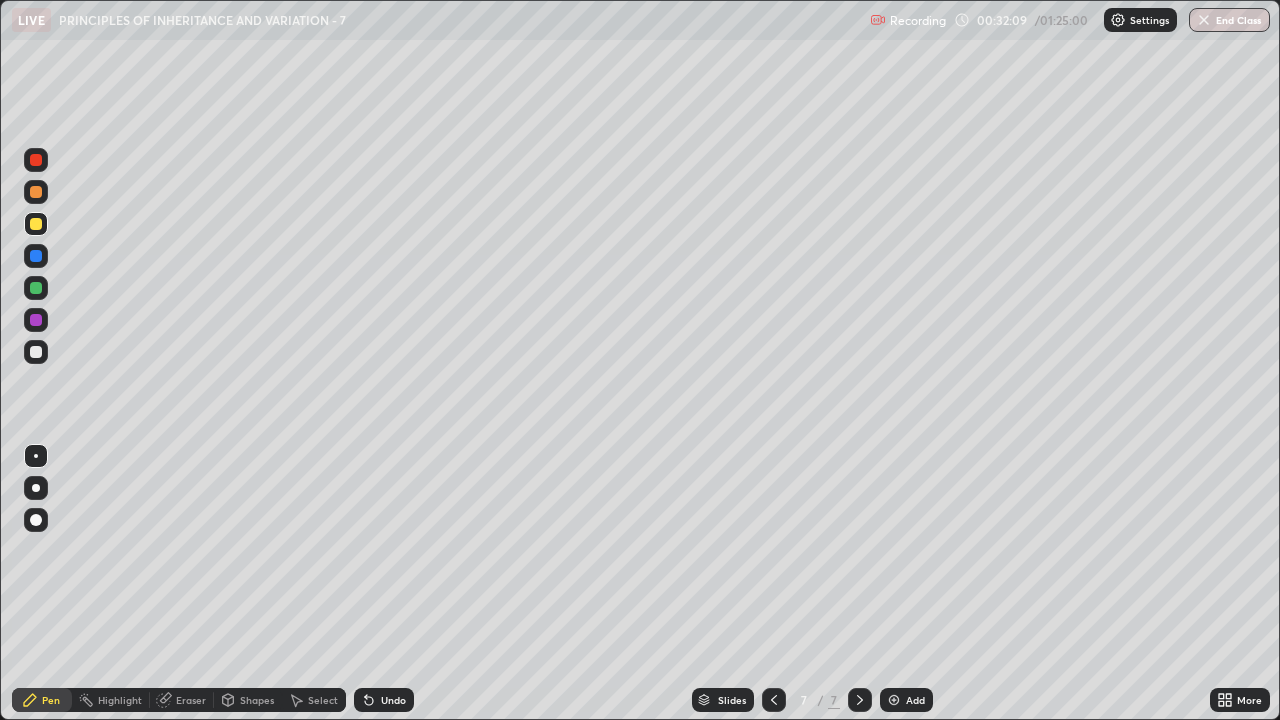 click at bounding box center (36, 352) 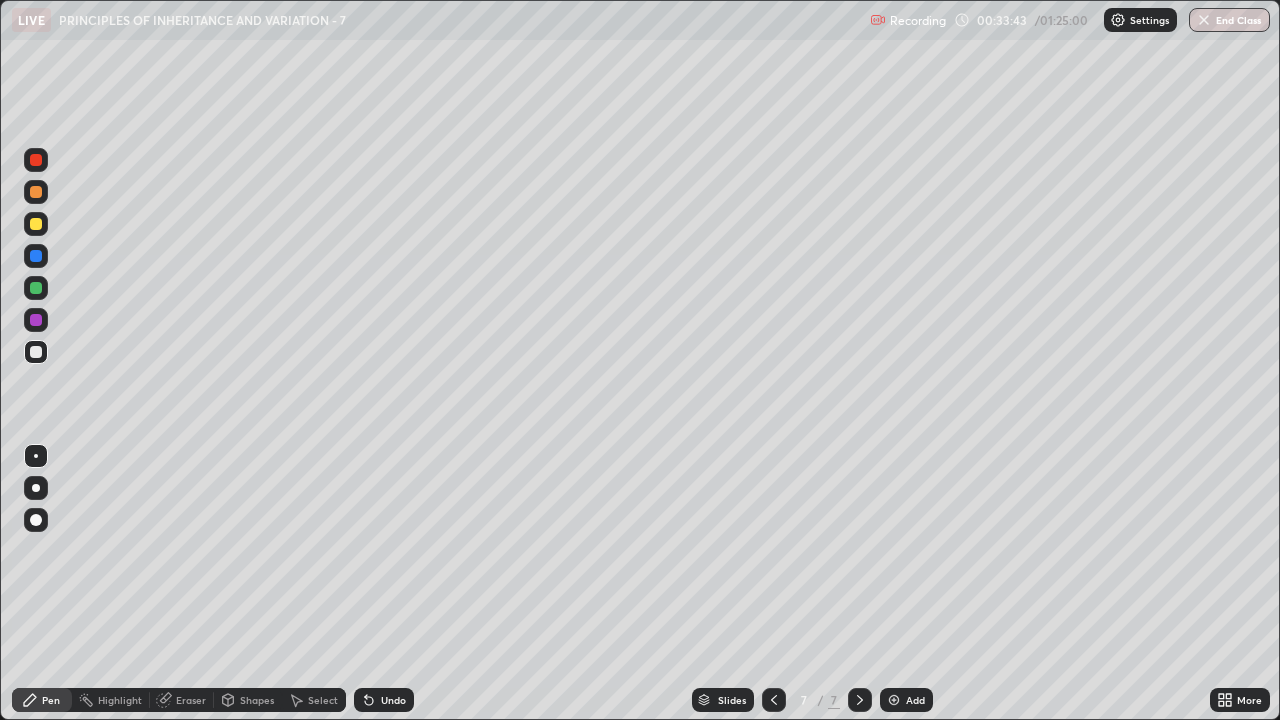 click on "Eraser" at bounding box center (191, 700) 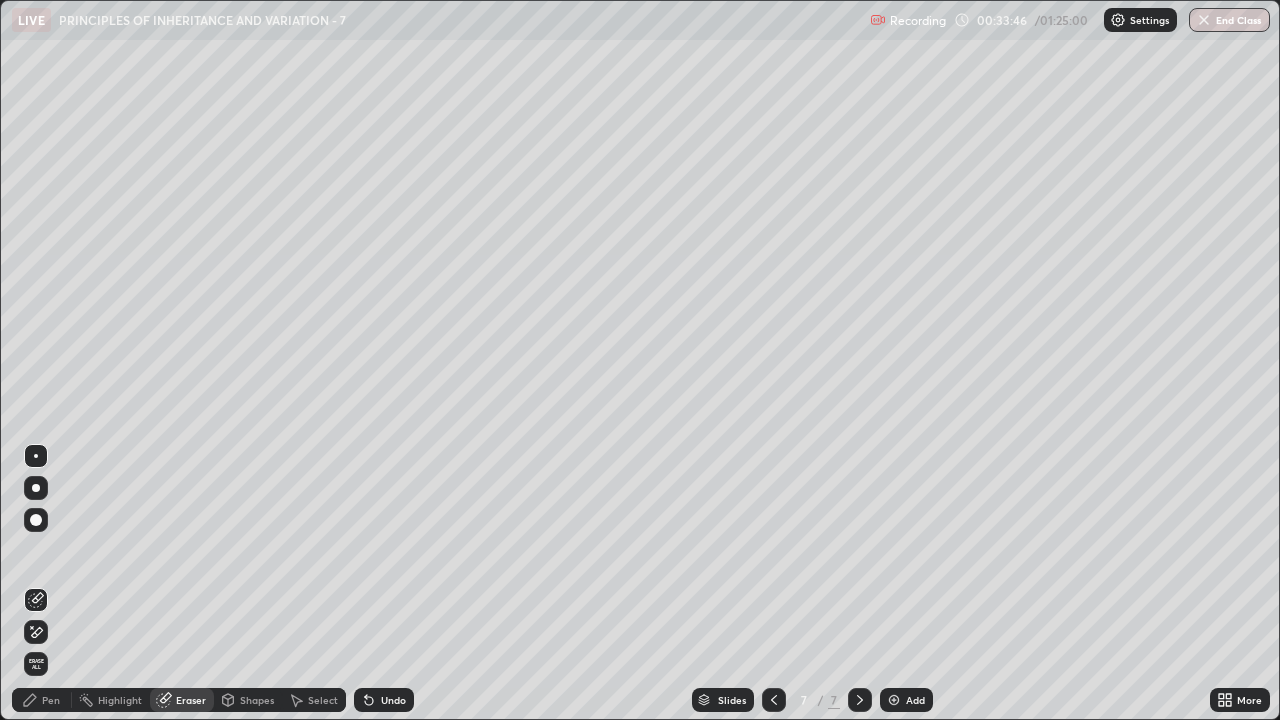 click on "Pen" at bounding box center [51, 700] 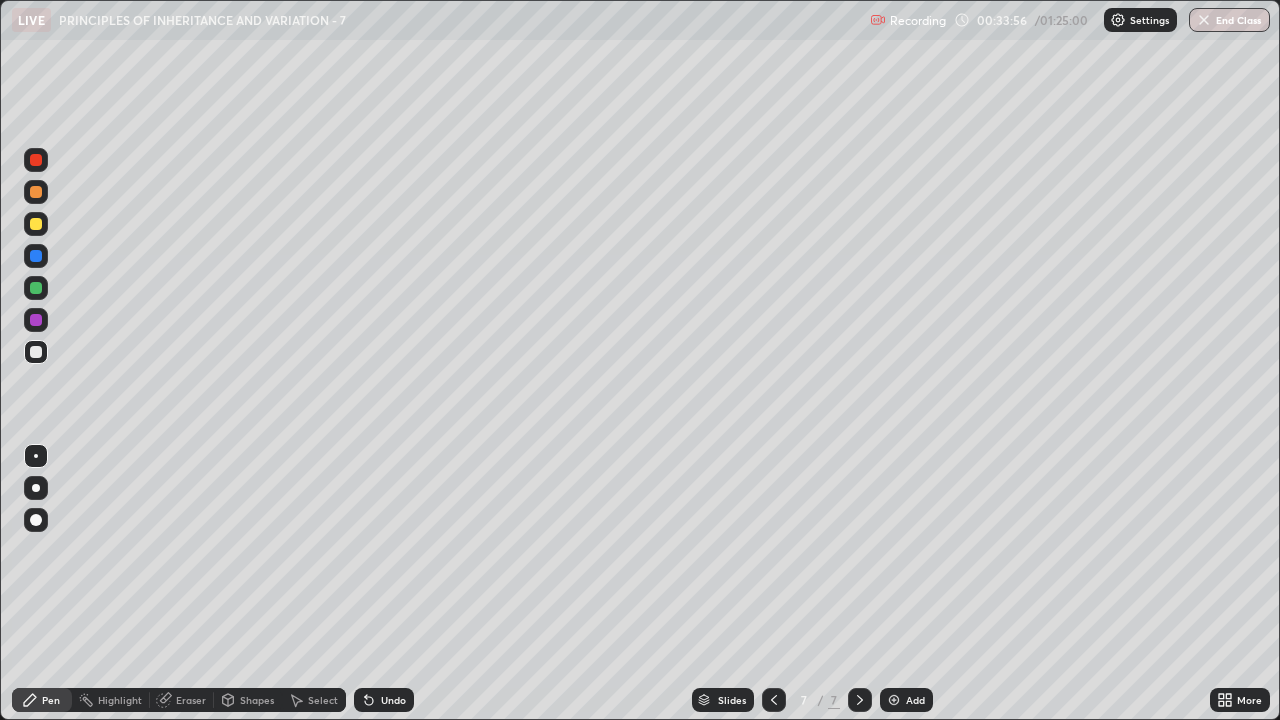 click on "Eraser" at bounding box center [191, 700] 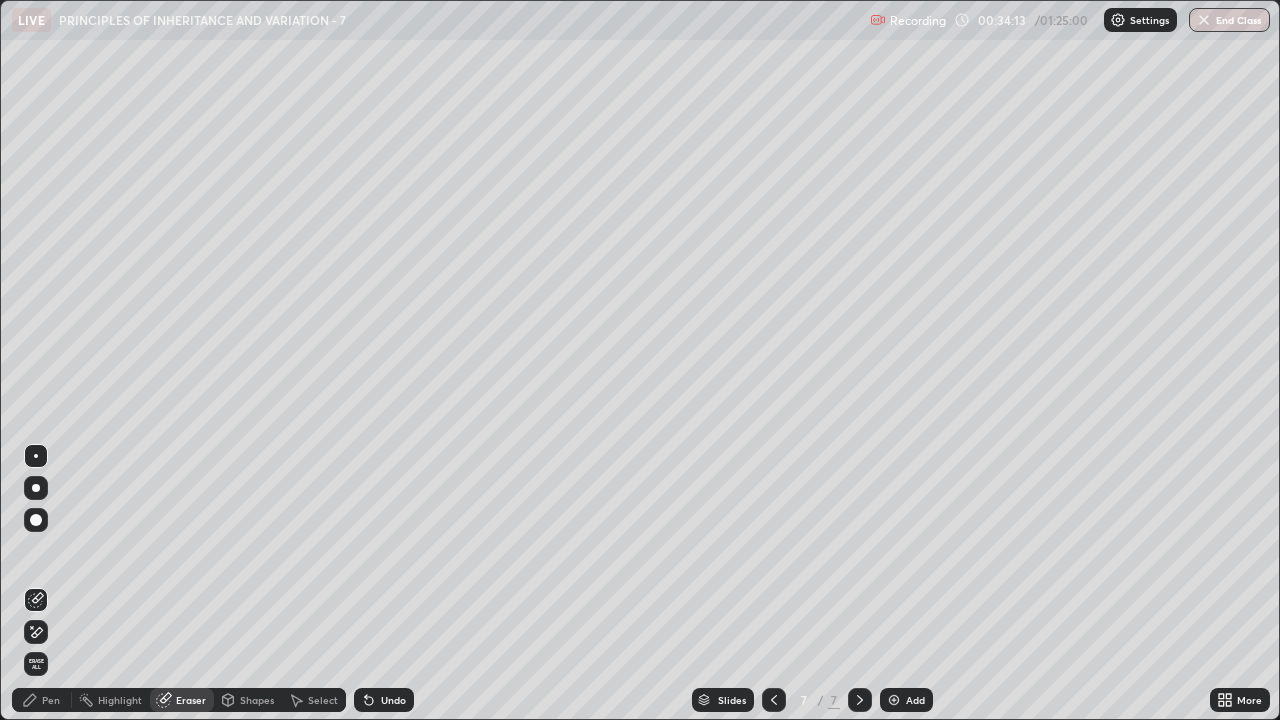 click on "Pen" at bounding box center (42, 700) 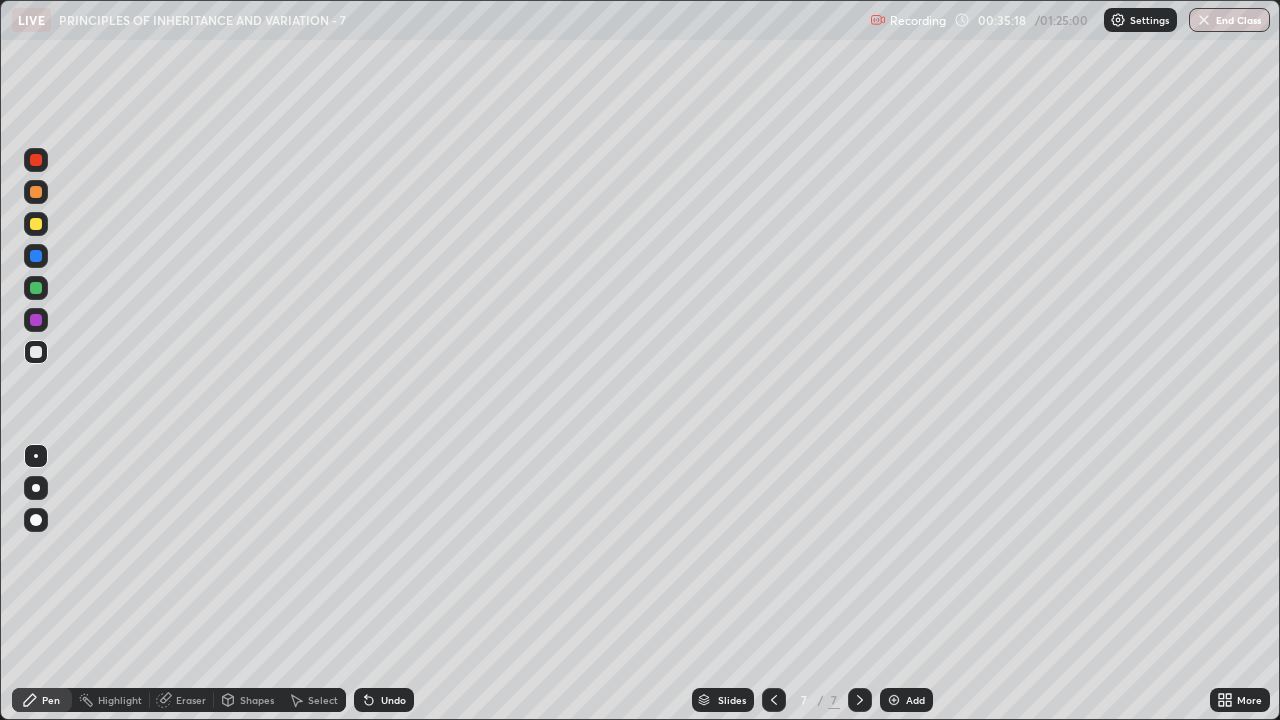 click at bounding box center (36, 224) 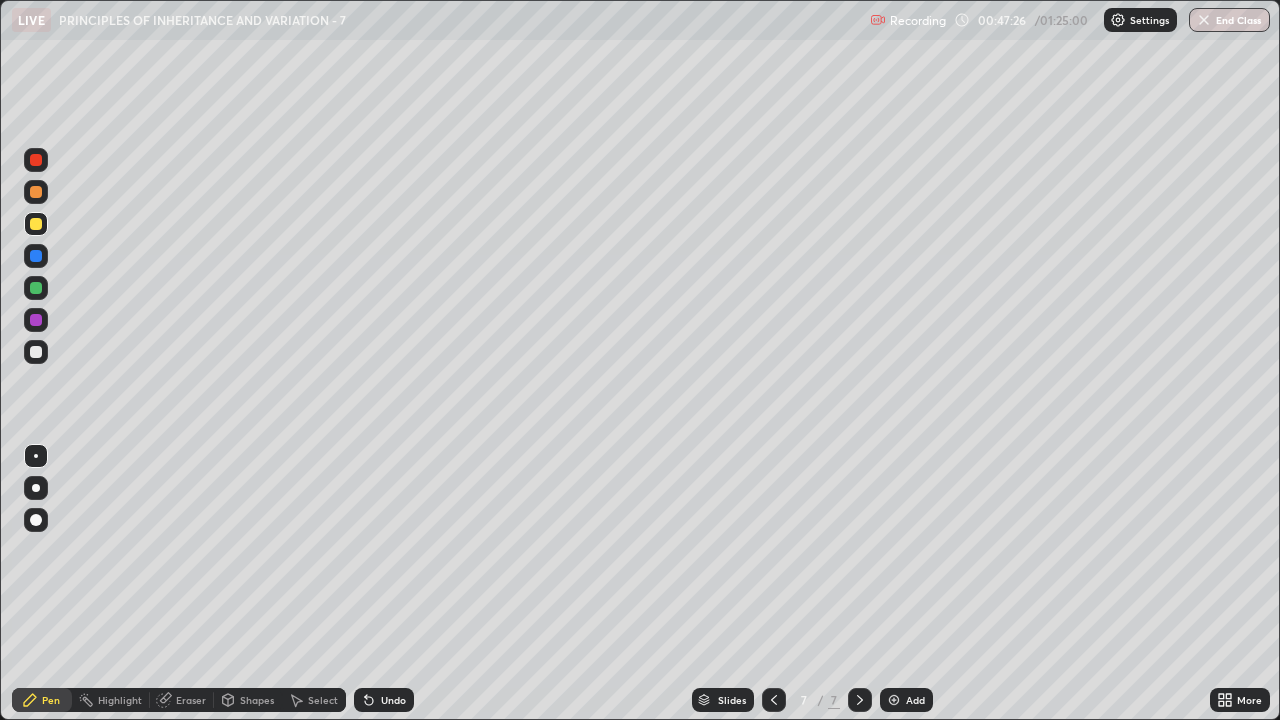 click at bounding box center (894, 700) 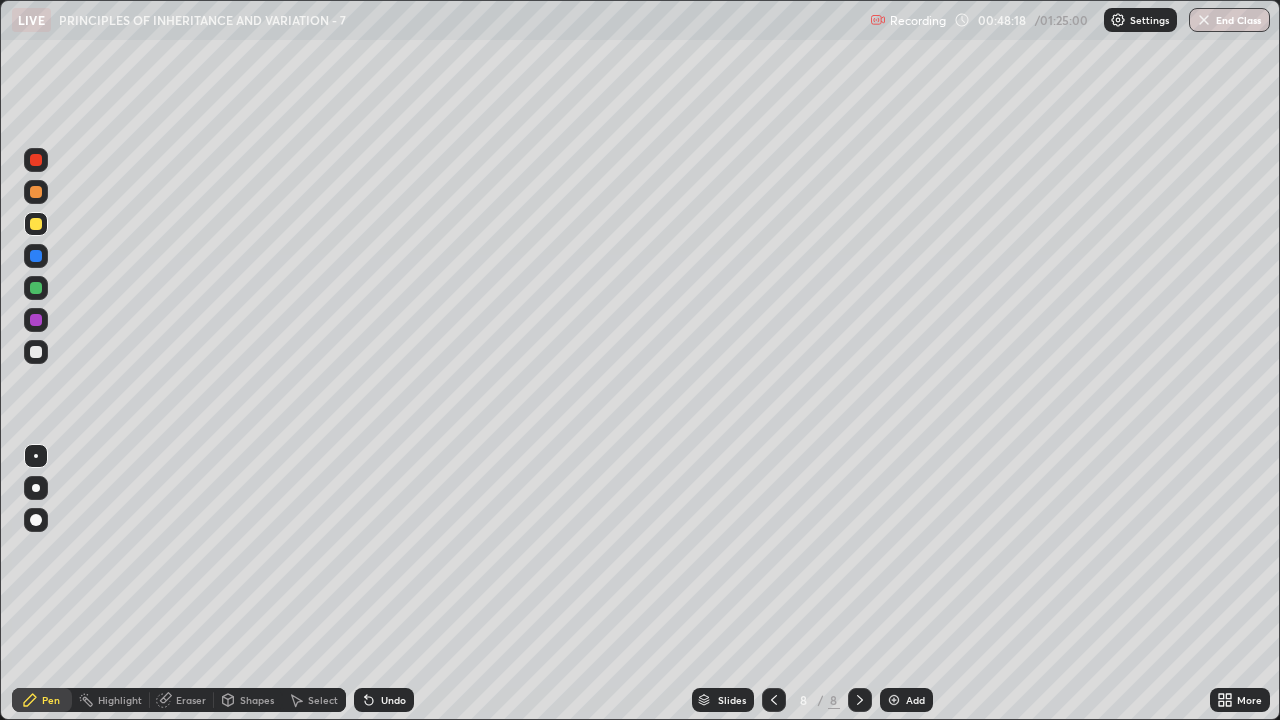 click on "Eraser" at bounding box center [182, 700] 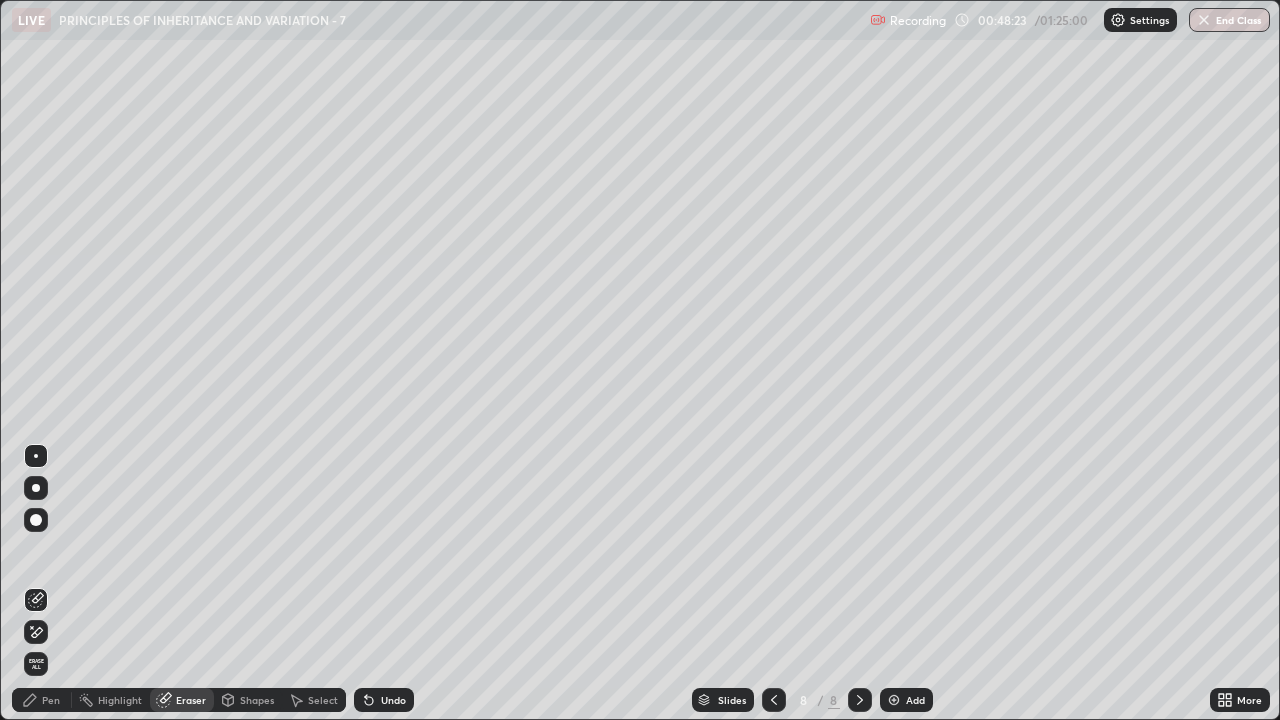 click on "Pen" at bounding box center [42, 700] 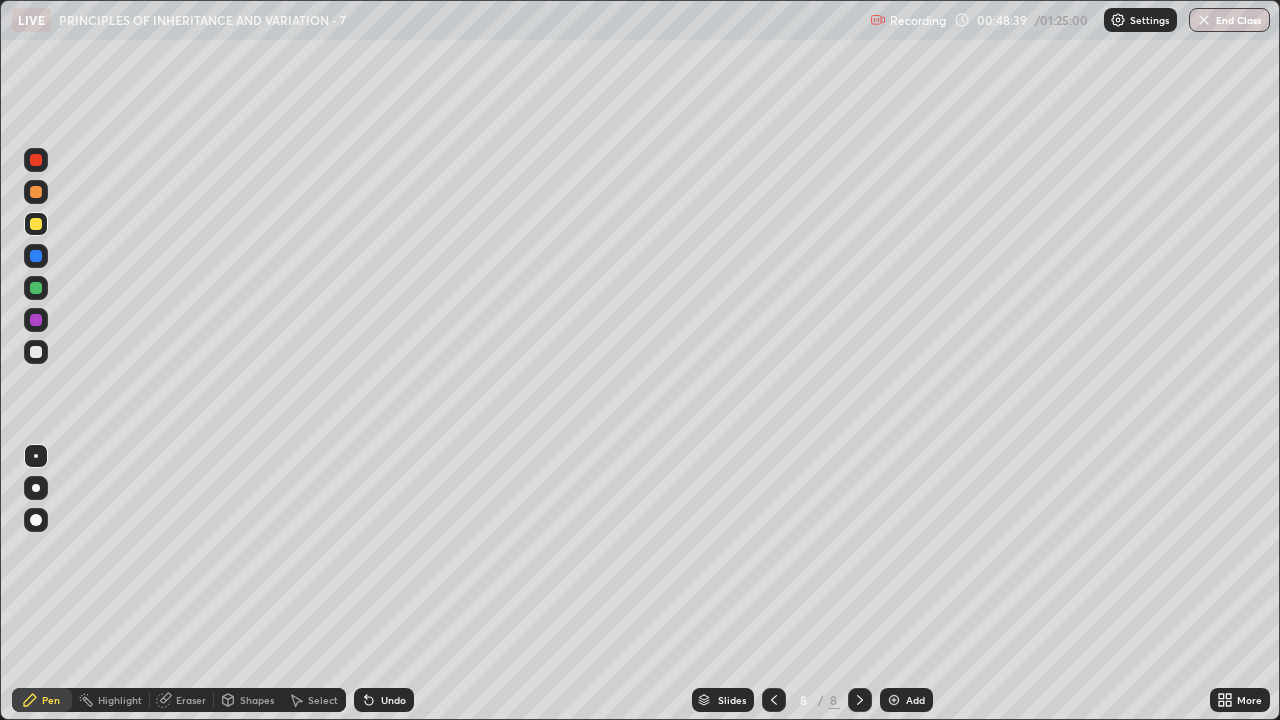 click on "Select" at bounding box center (323, 700) 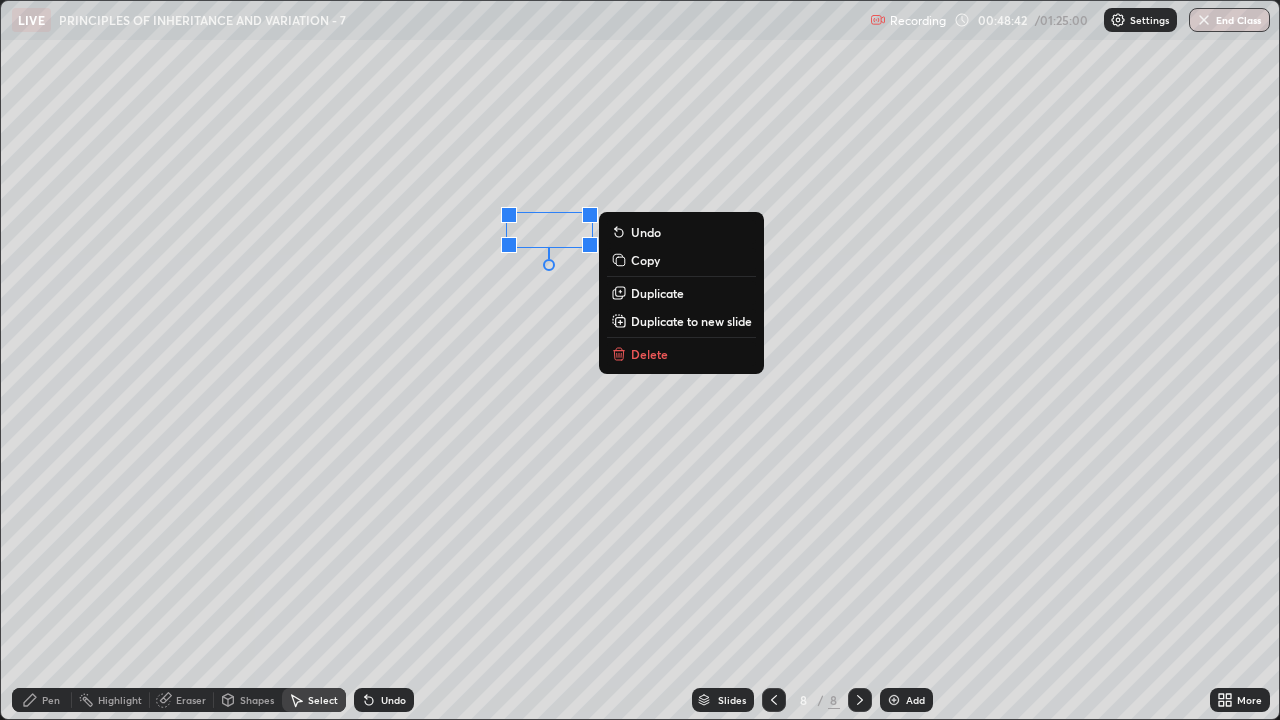click on "0 ° Undo Copy Duplicate Duplicate to new slide Delete" at bounding box center [640, 360] 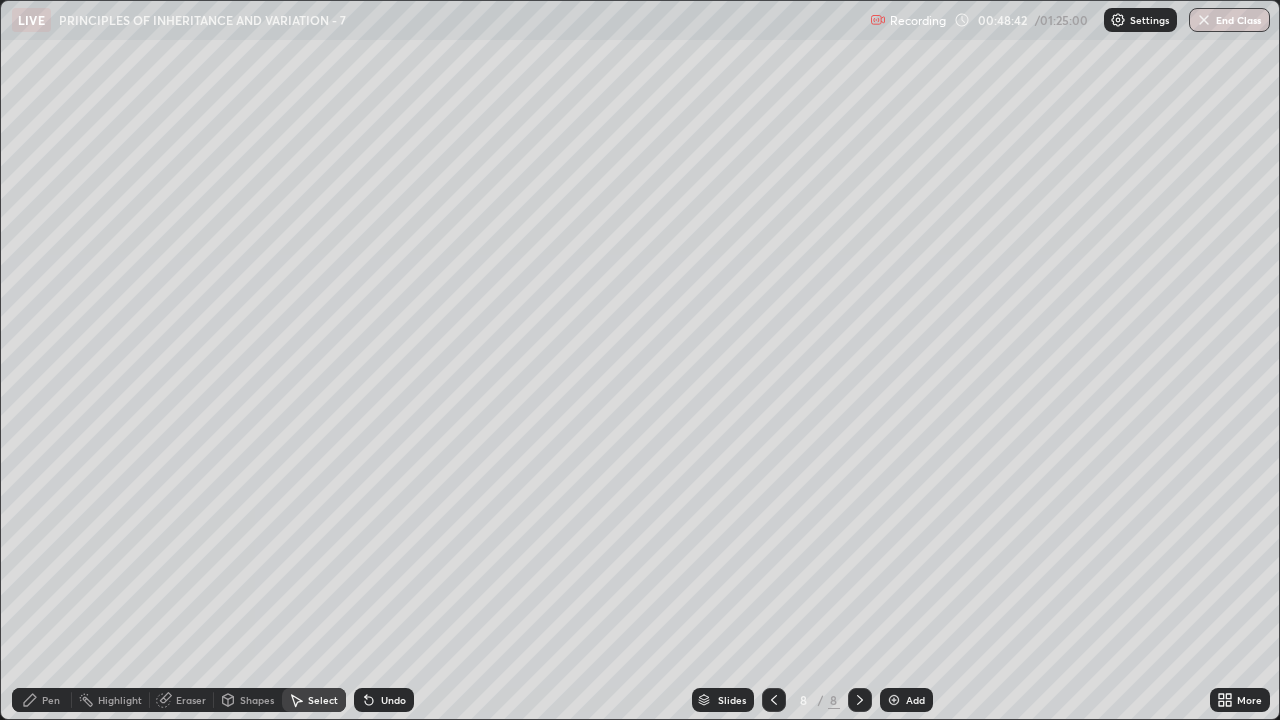 click on "Pen" at bounding box center [51, 700] 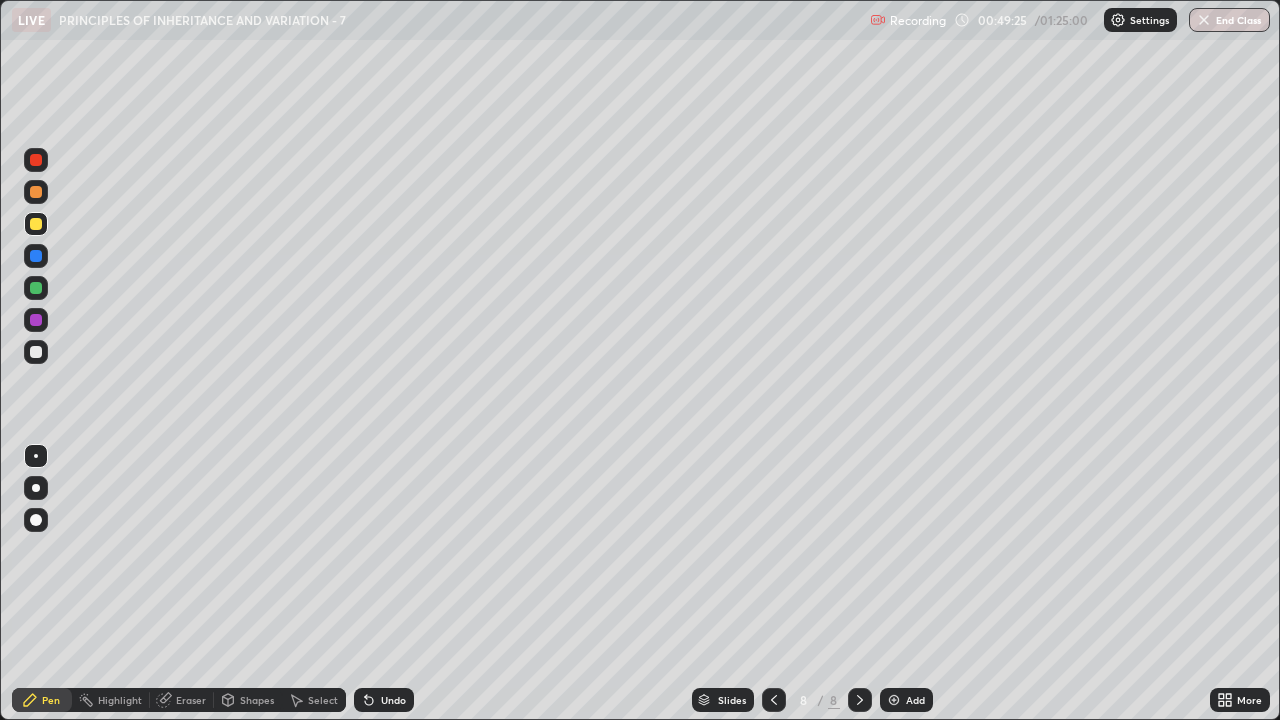 click on "Add" at bounding box center [906, 700] 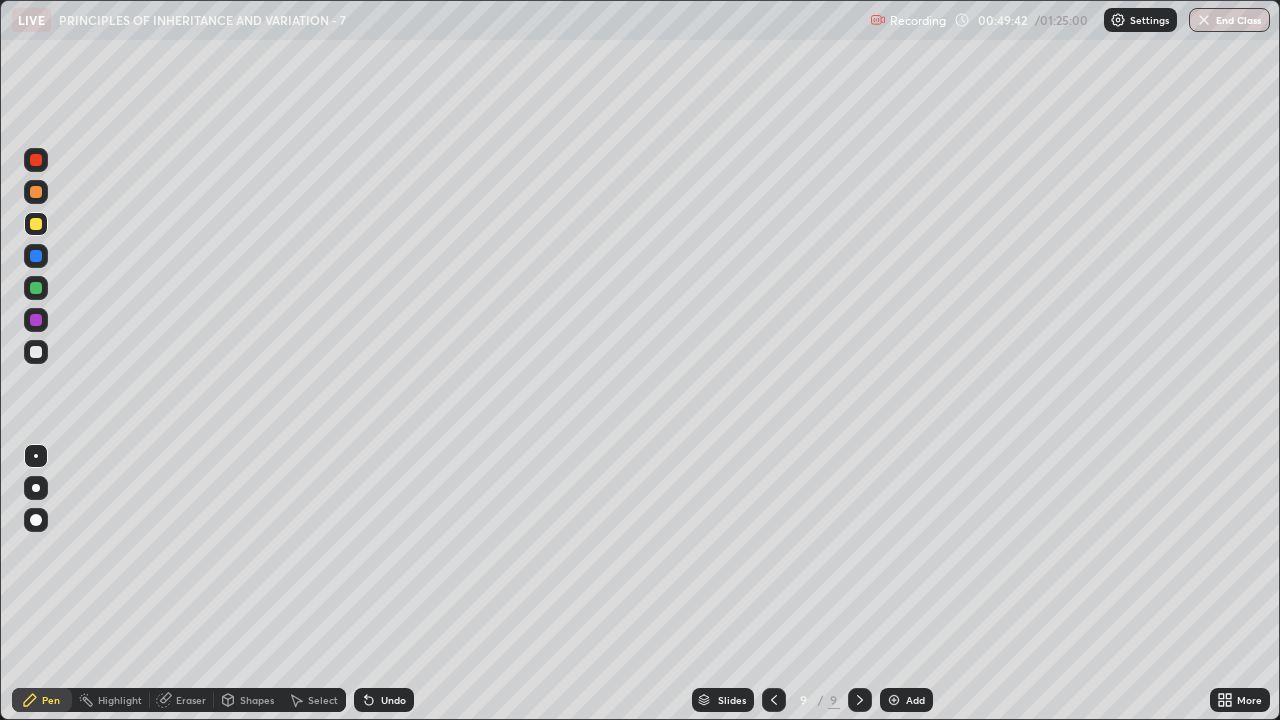 click at bounding box center [36, 160] 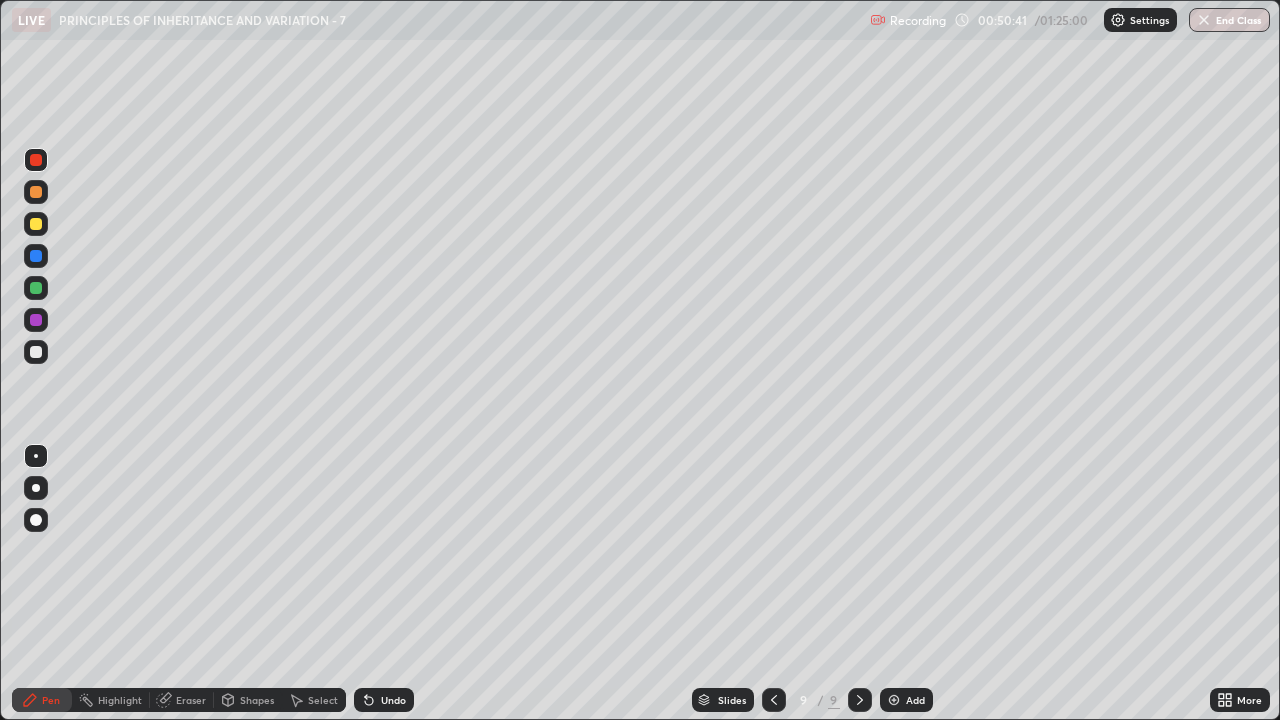 click at bounding box center (894, 700) 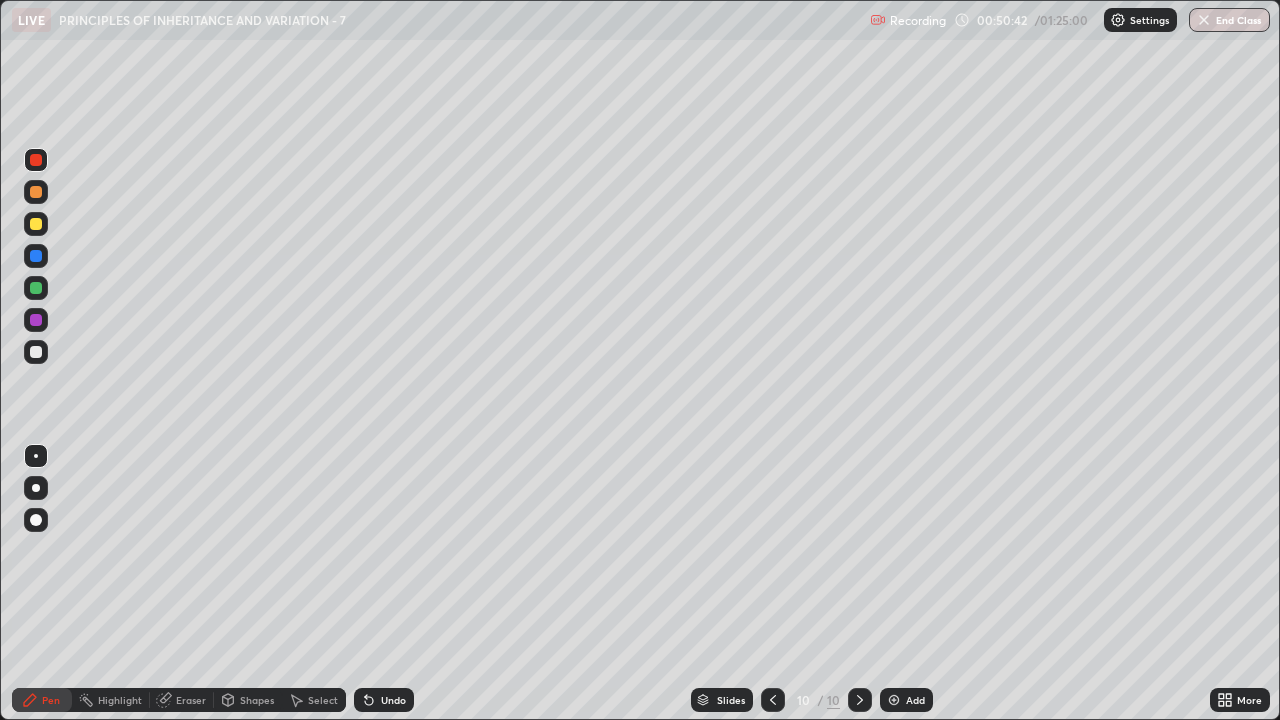 click at bounding box center (36, 224) 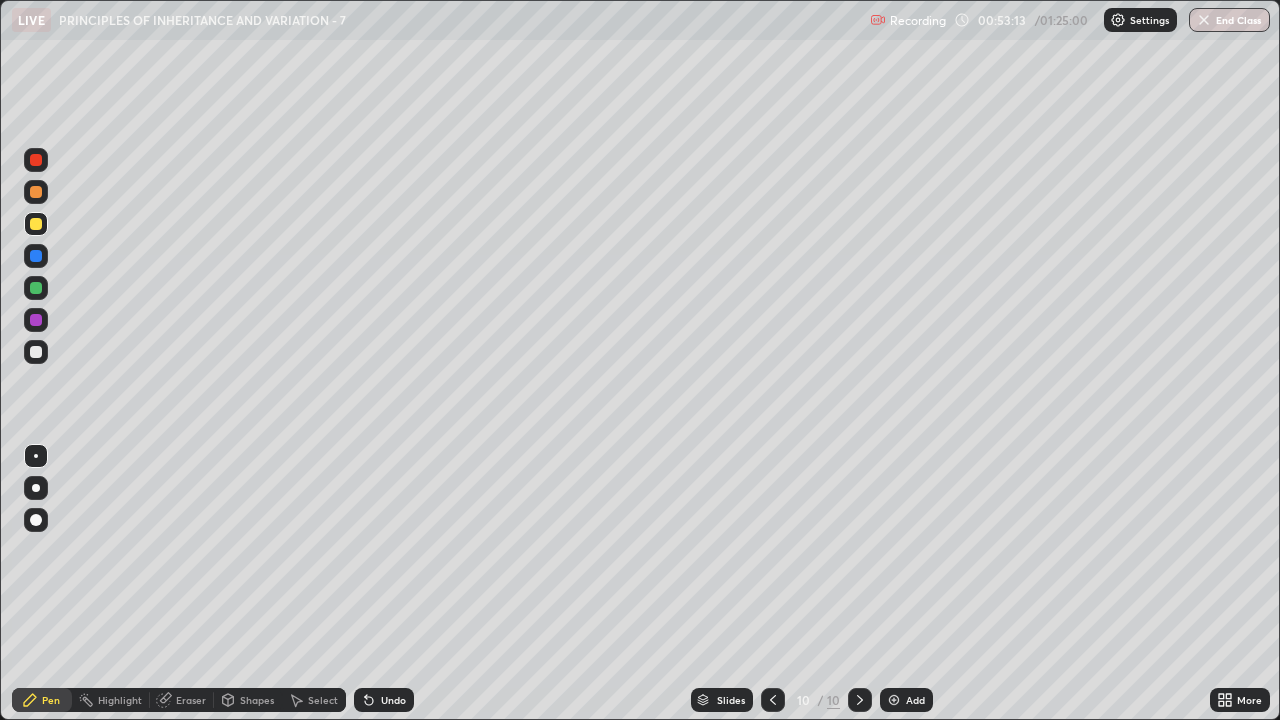 click on "Add" at bounding box center [906, 700] 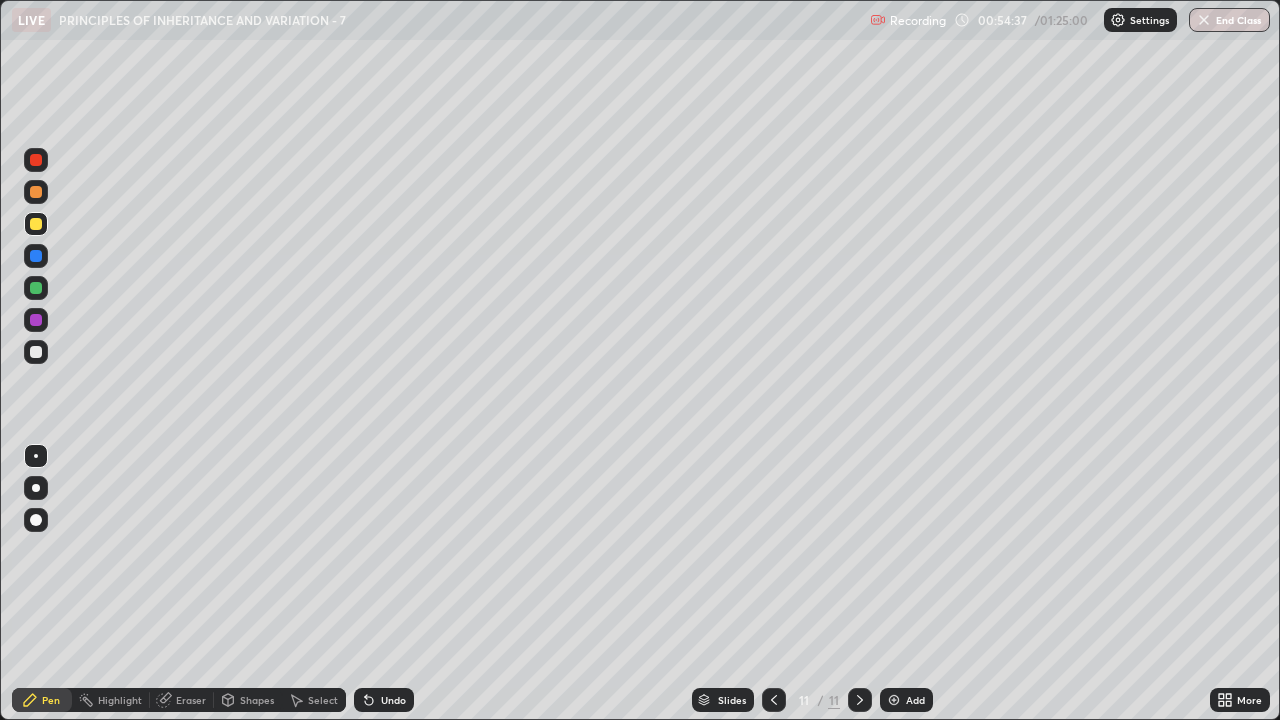 click 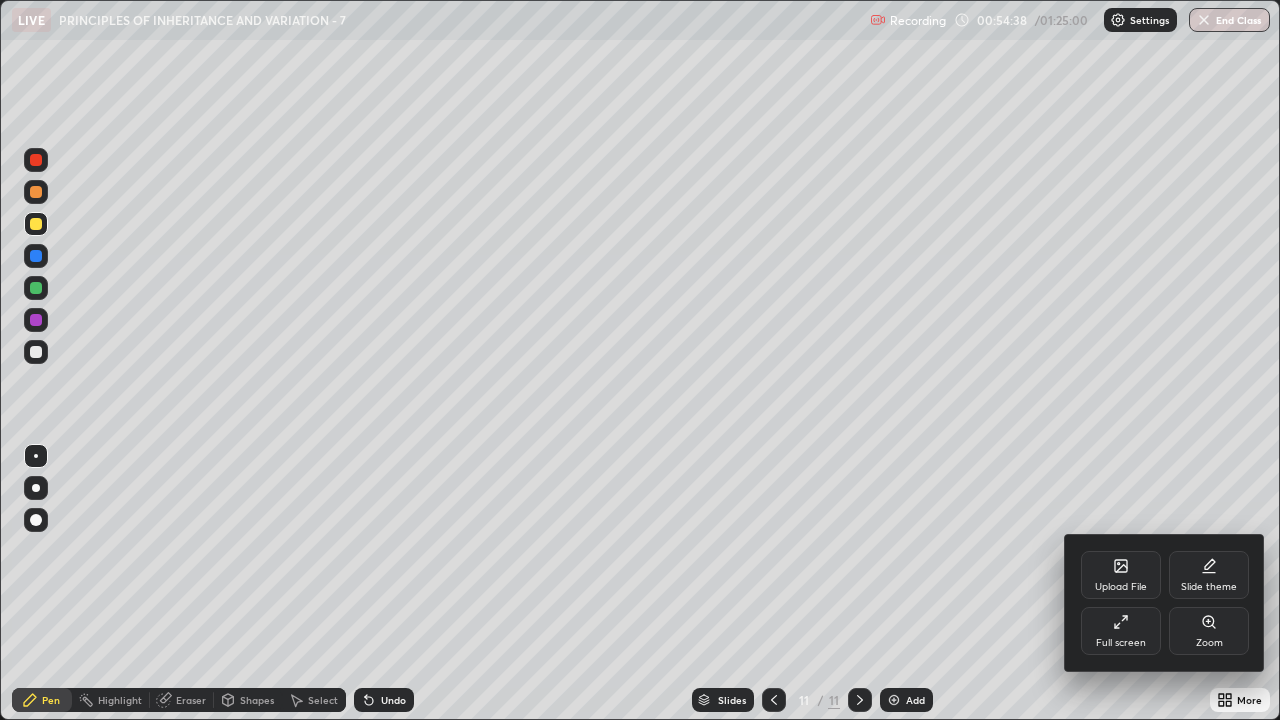 click on "Full screen" at bounding box center [1121, 643] 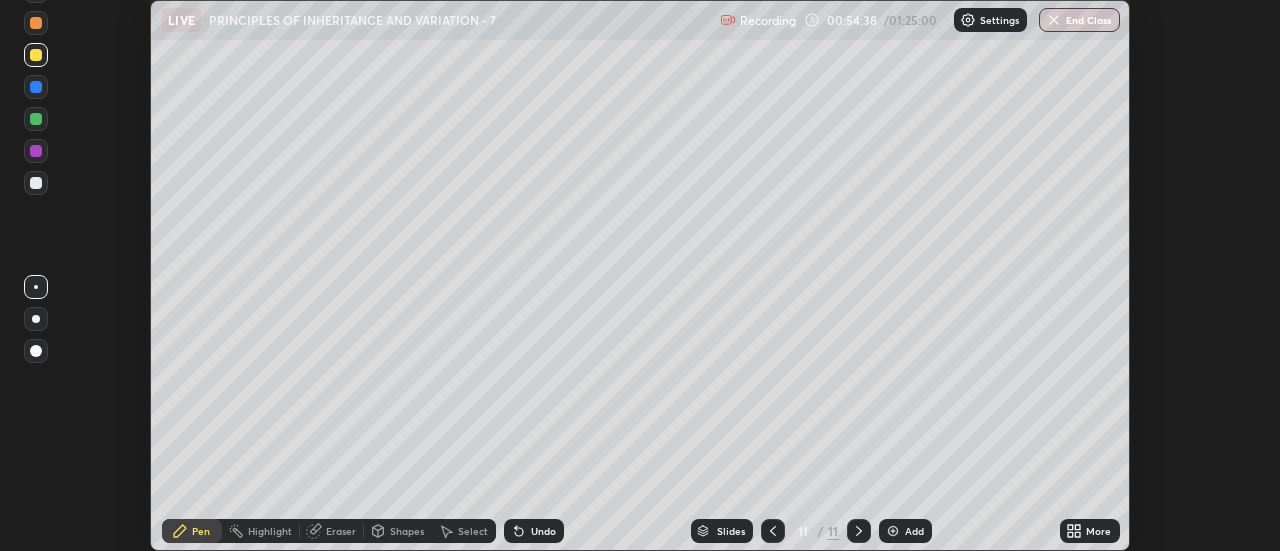 scroll, scrollTop: 551, scrollLeft: 1280, axis: both 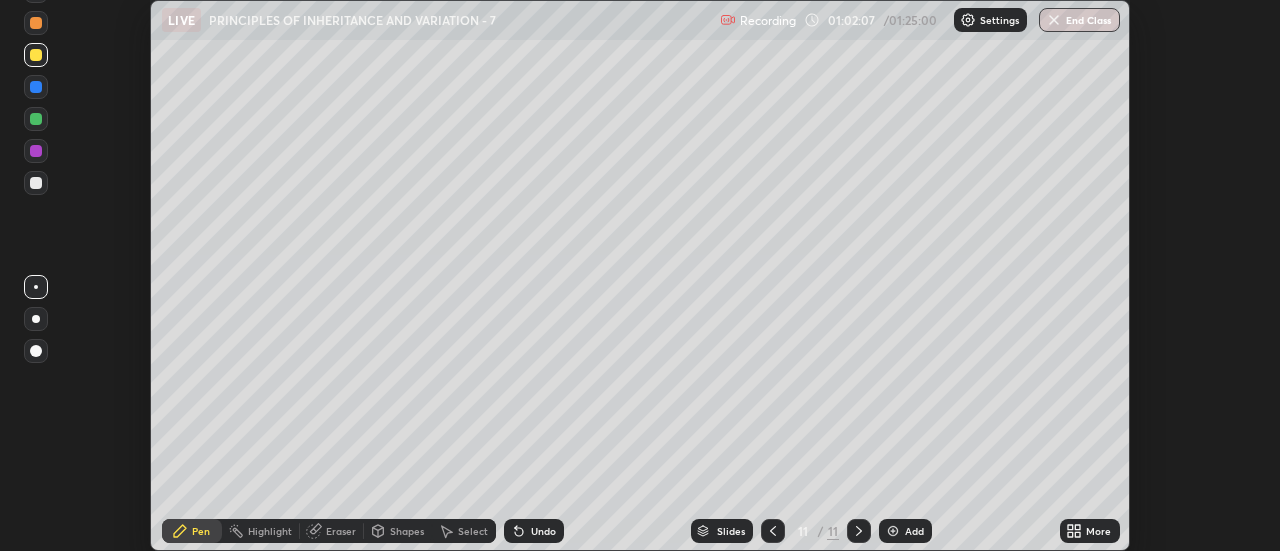 click 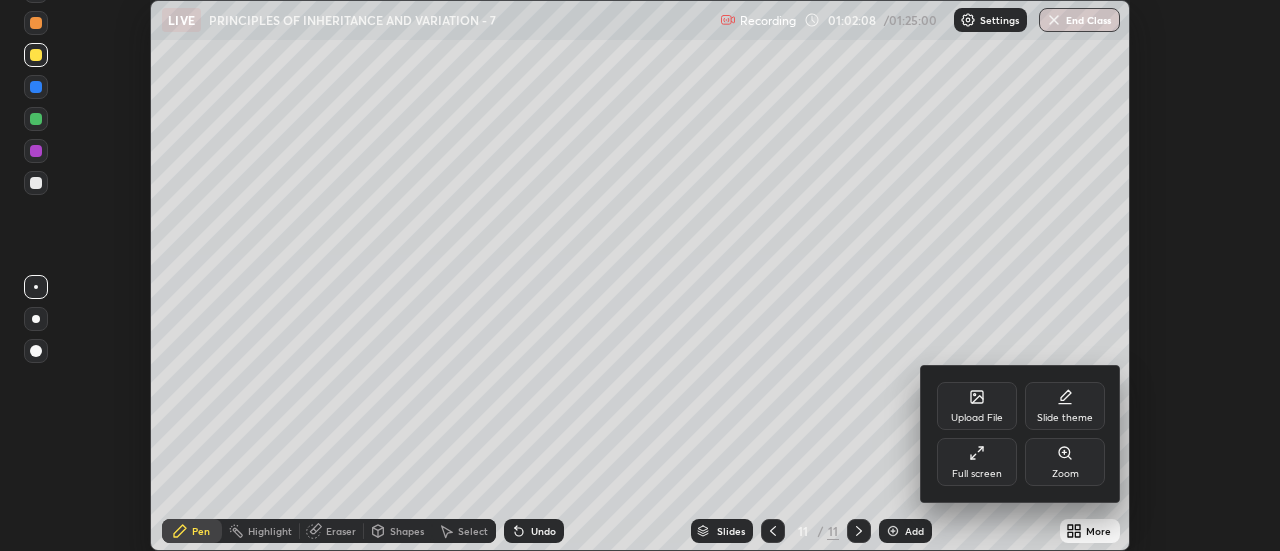 click on "Full screen" at bounding box center (977, 474) 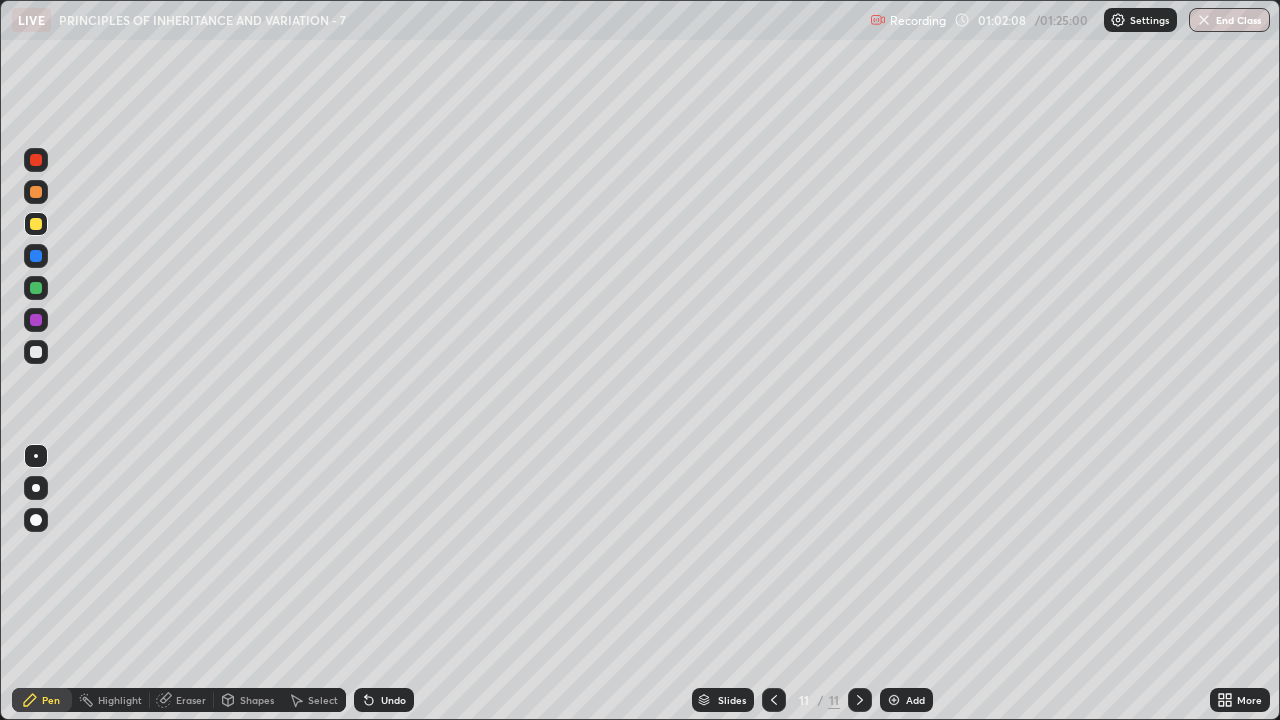 scroll, scrollTop: 99280, scrollLeft: 98720, axis: both 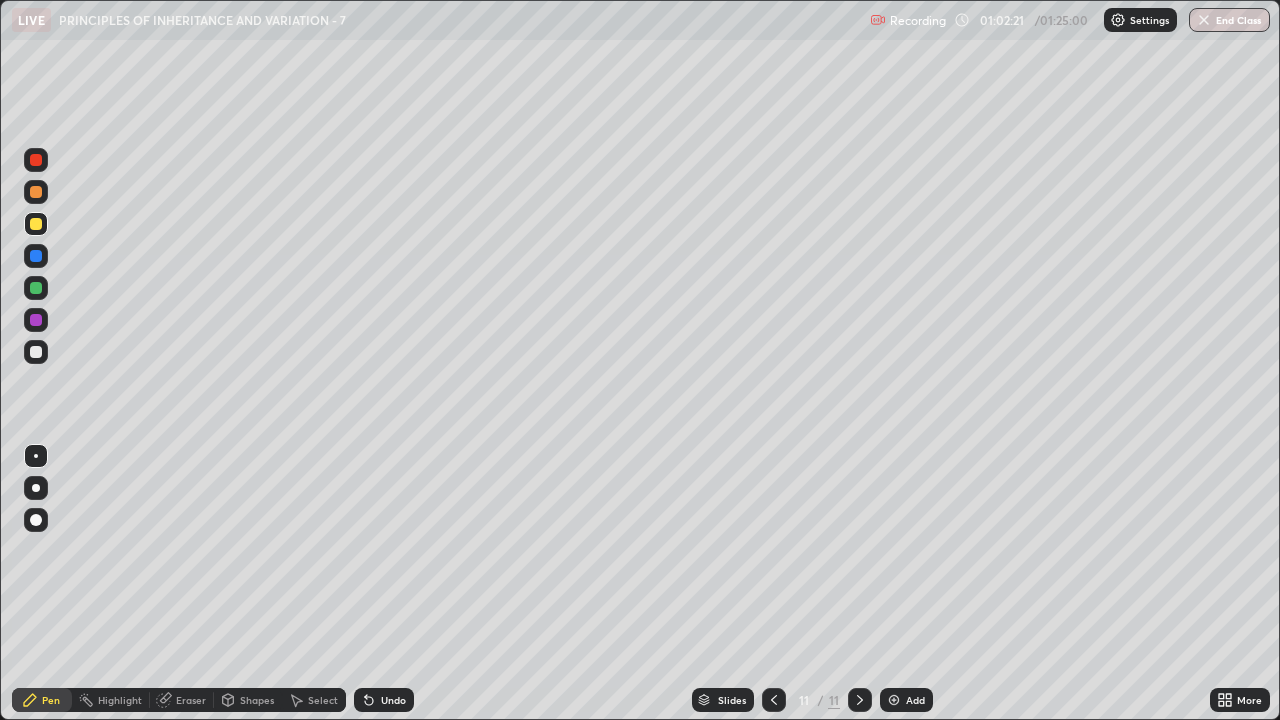 click at bounding box center [36, 352] 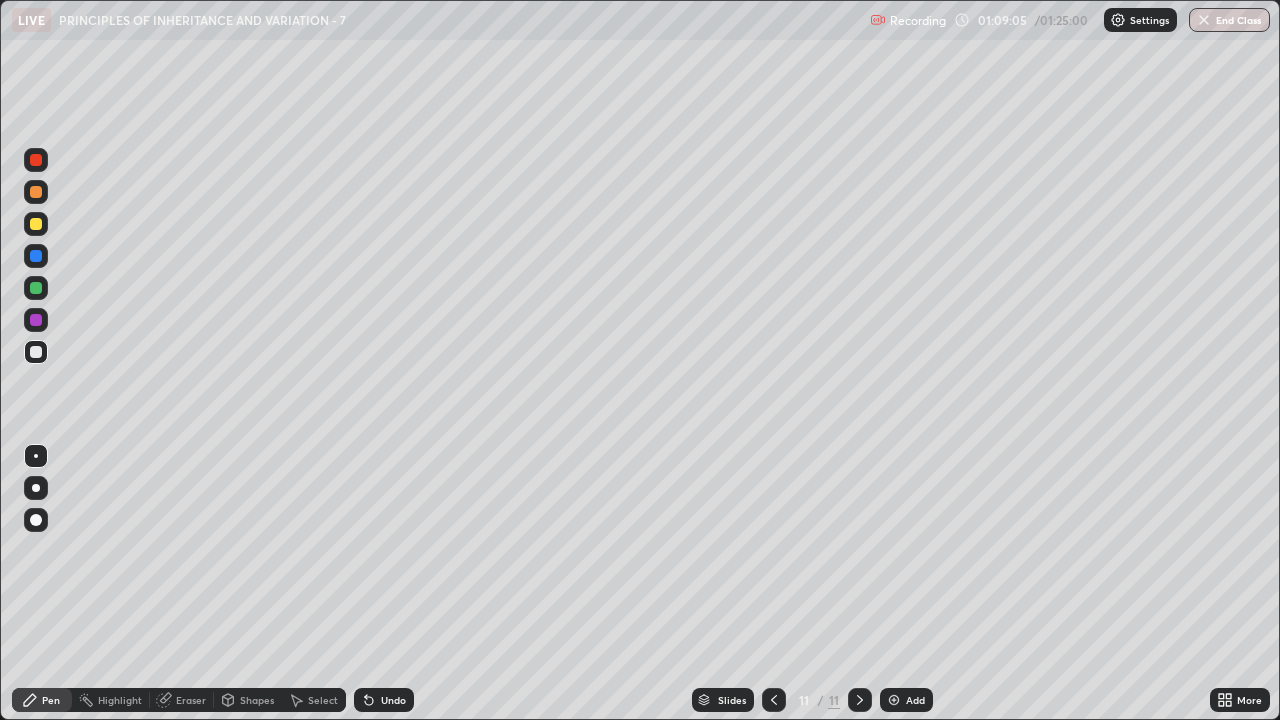 click at bounding box center [894, 700] 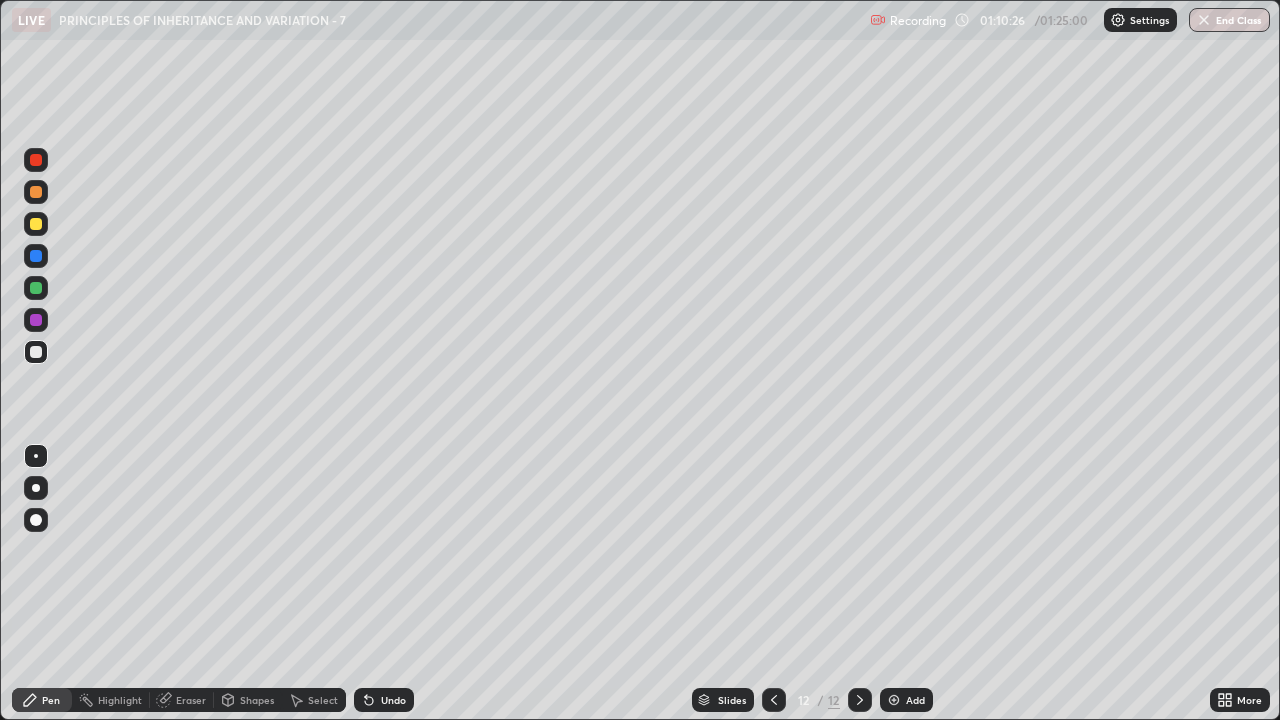 click at bounding box center [36, 224] 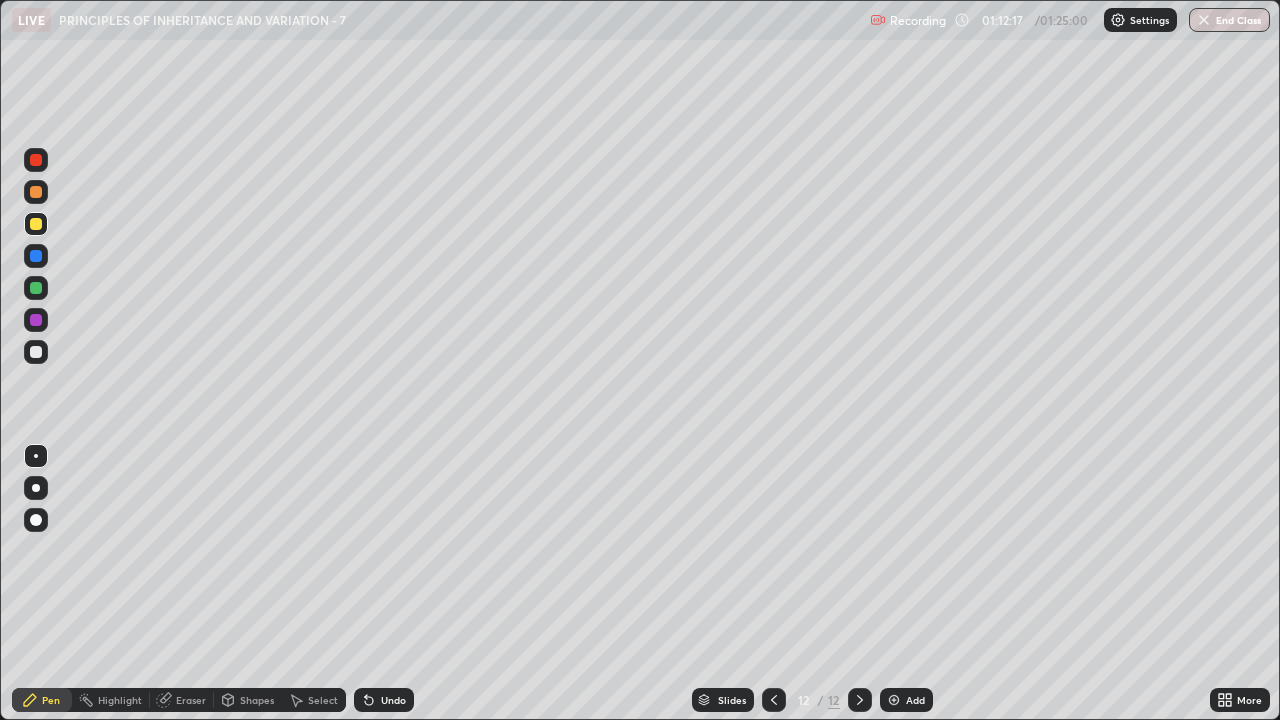 click on "Eraser" at bounding box center [191, 700] 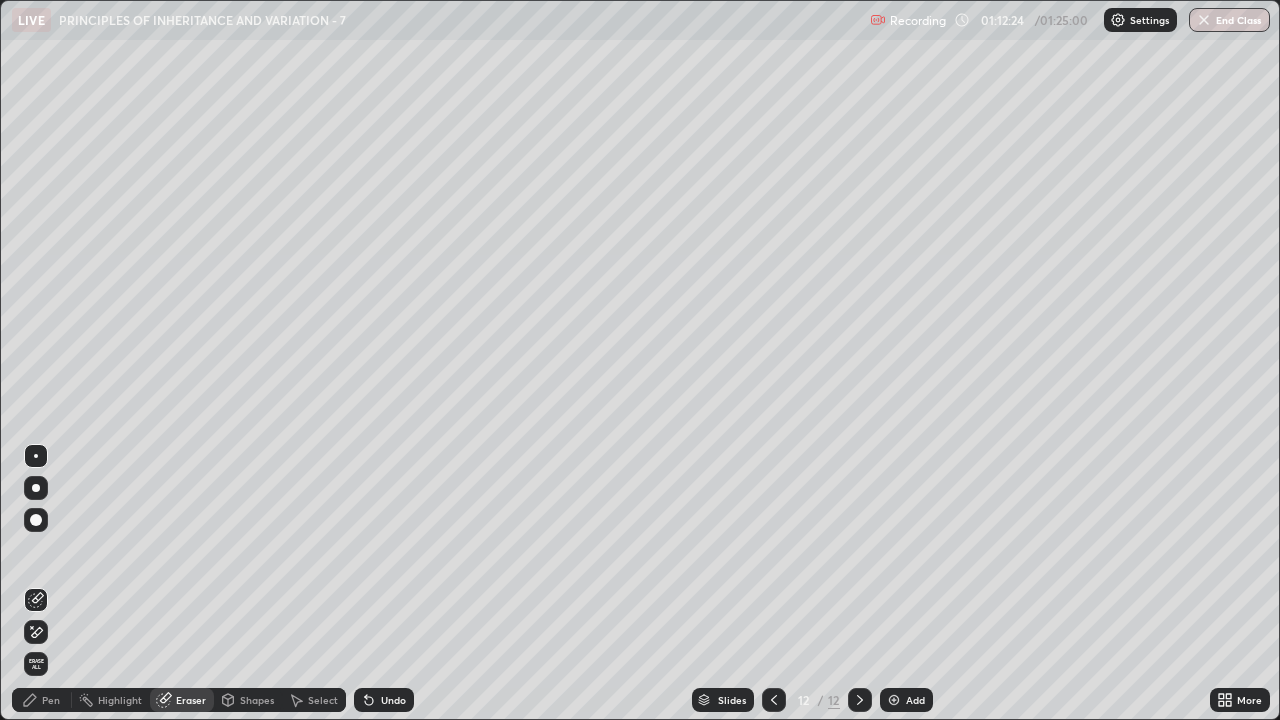 click on "Pen" at bounding box center (51, 700) 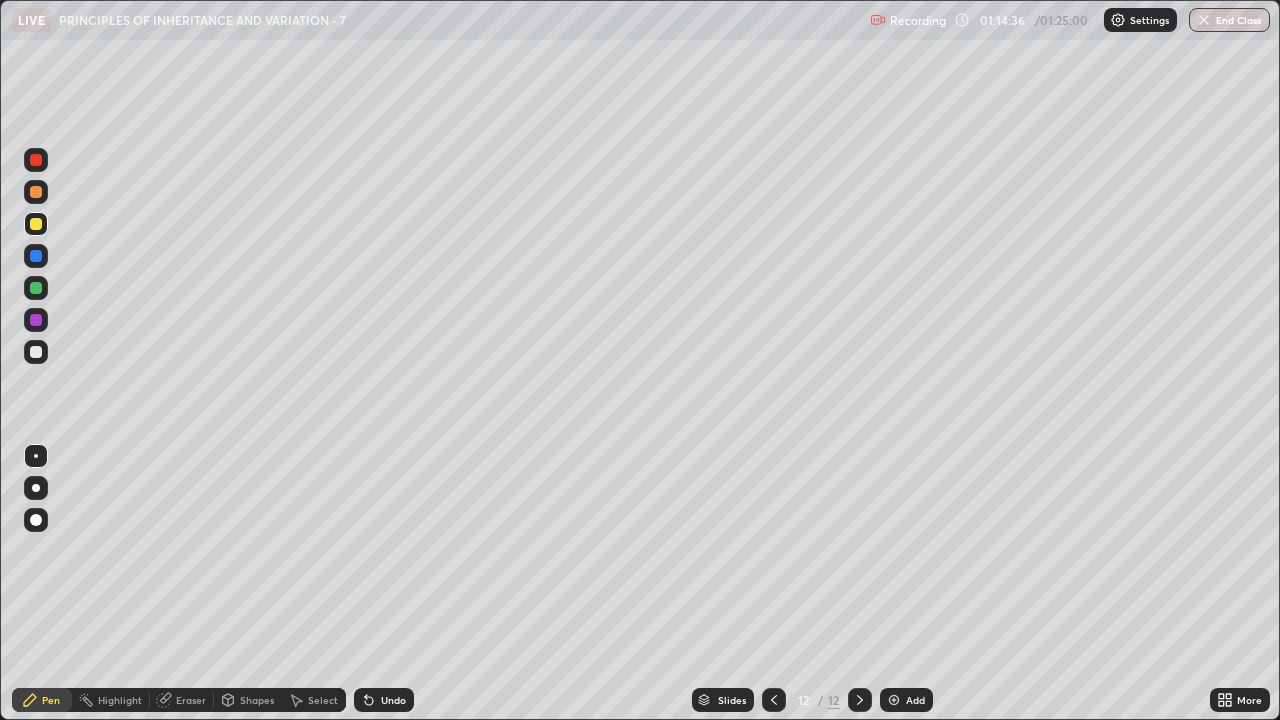 click on "Undo" at bounding box center (393, 700) 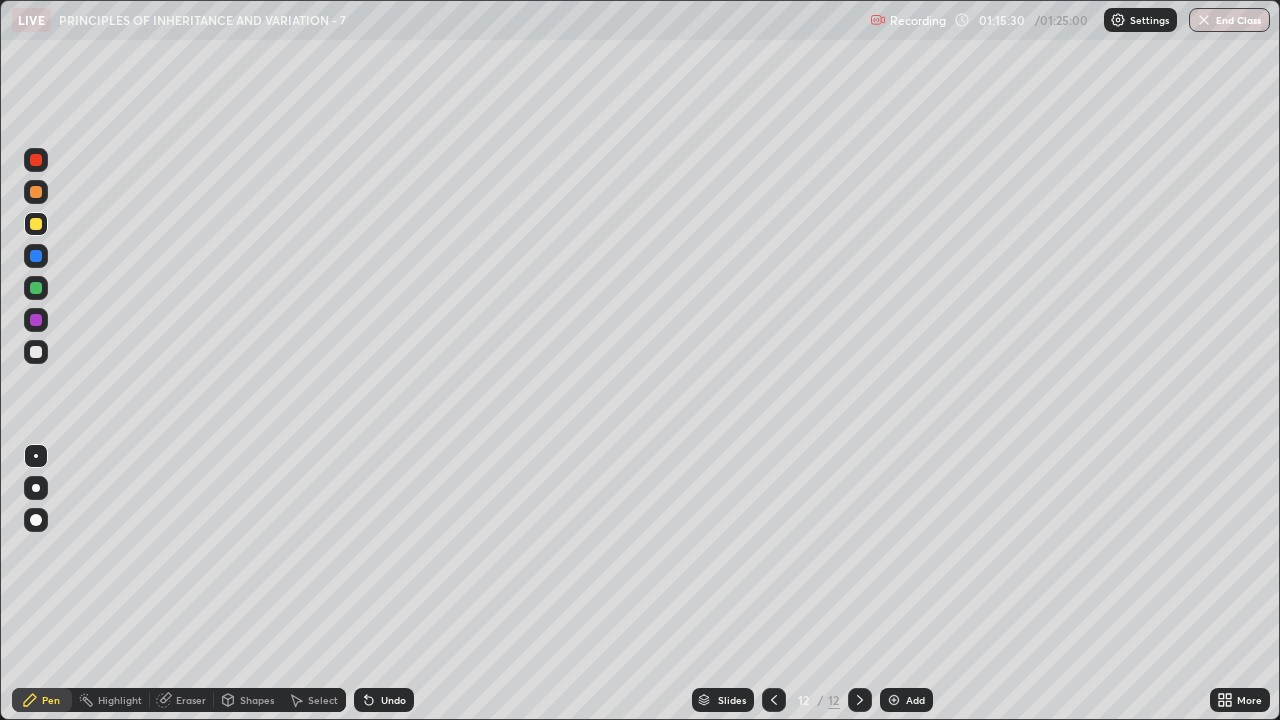 click at bounding box center (894, 700) 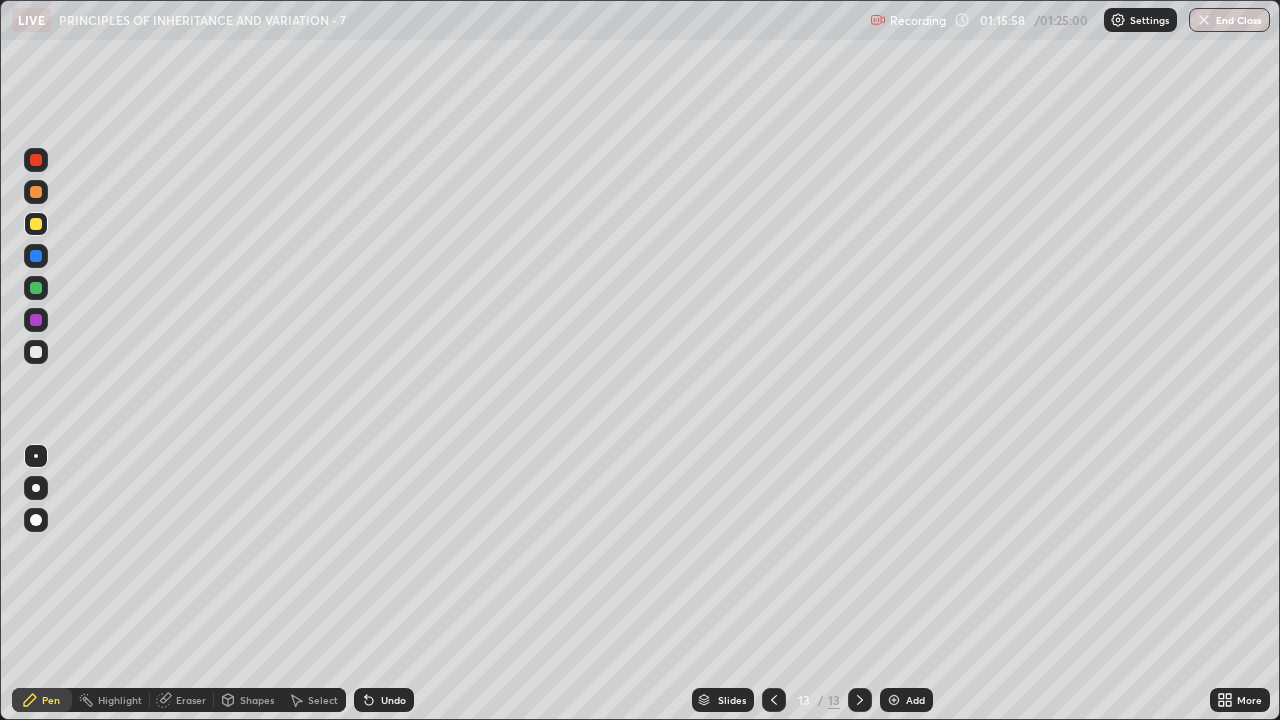 click at bounding box center (36, 352) 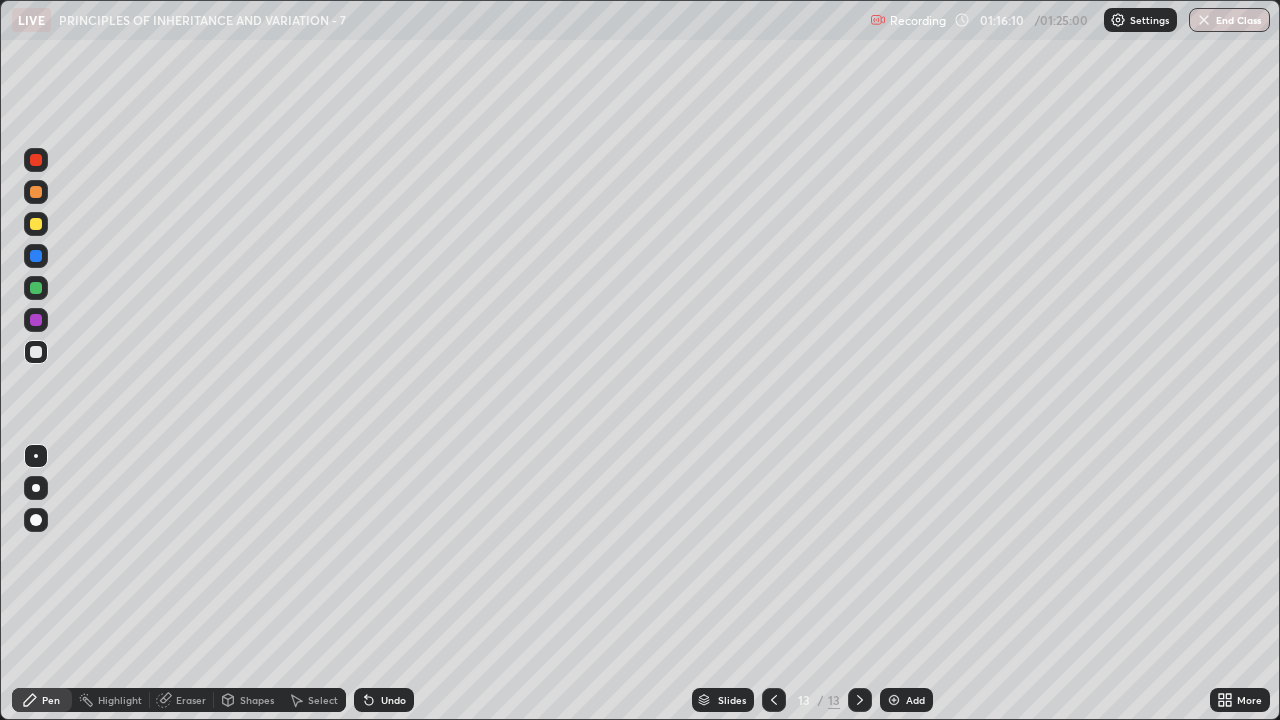 click at bounding box center [36, 224] 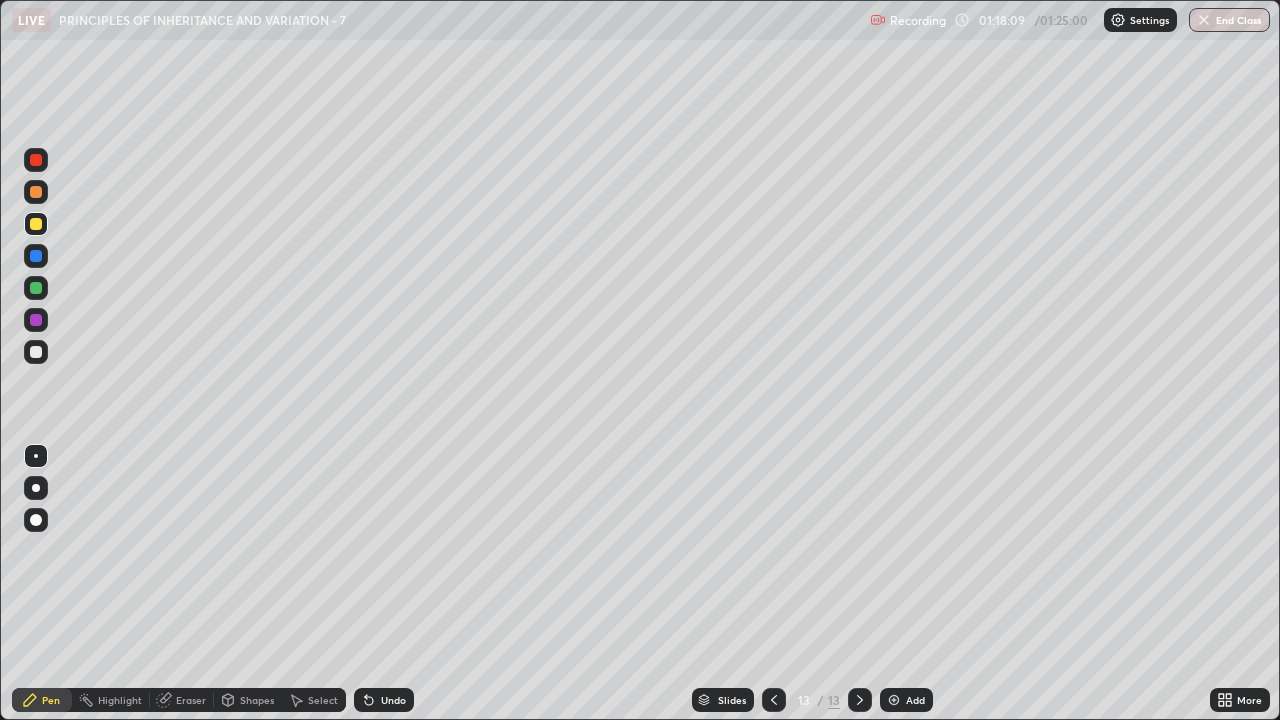 click at bounding box center [36, 160] 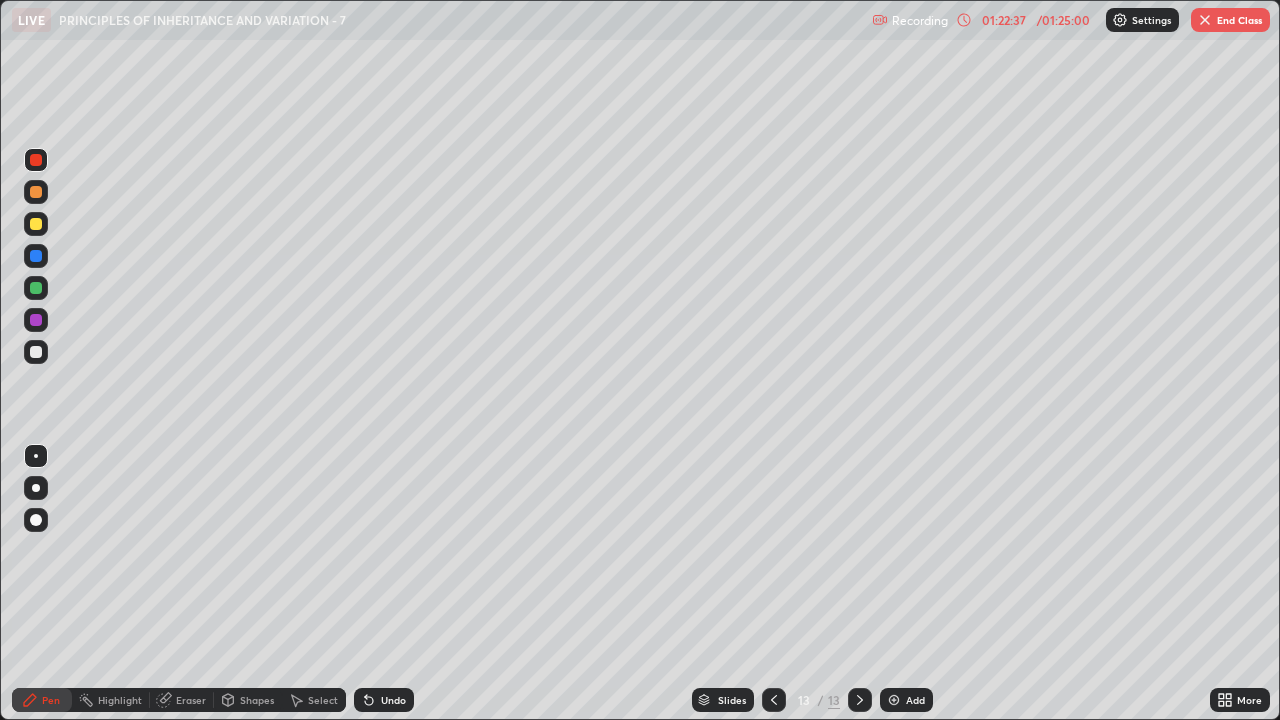click on "End Class" at bounding box center [1230, 20] 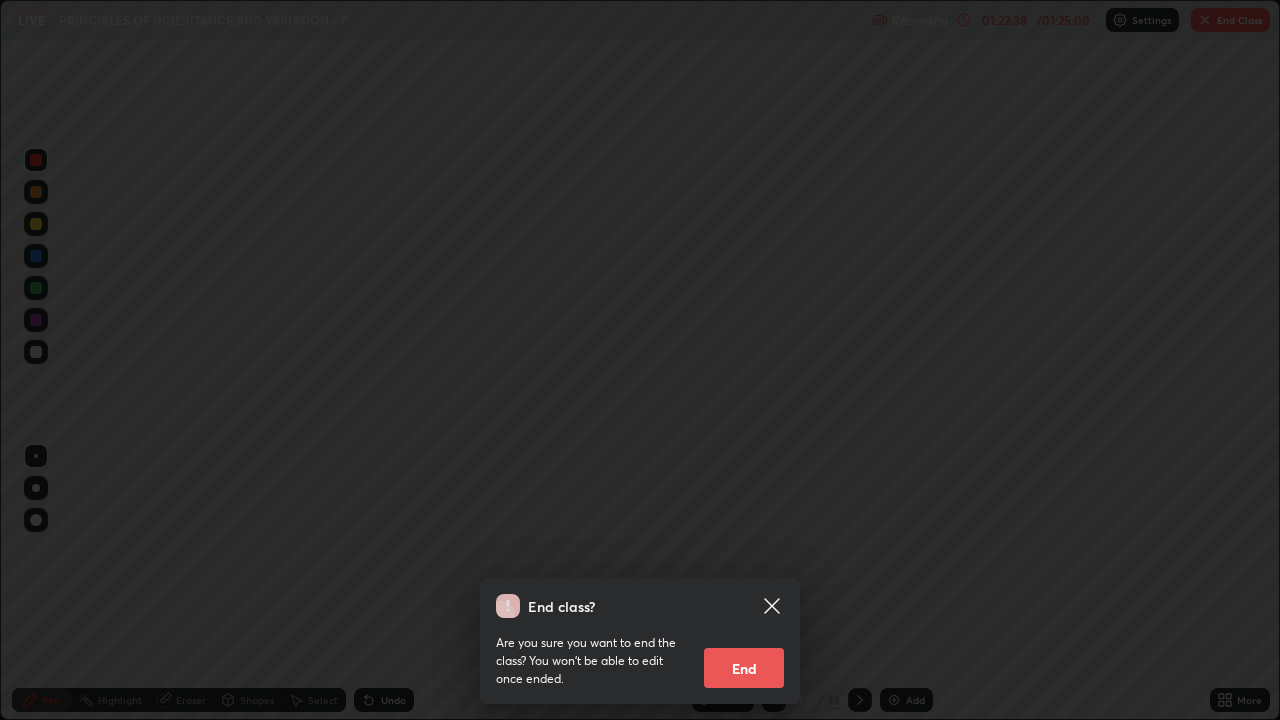 click on "End" at bounding box center [744, 668] 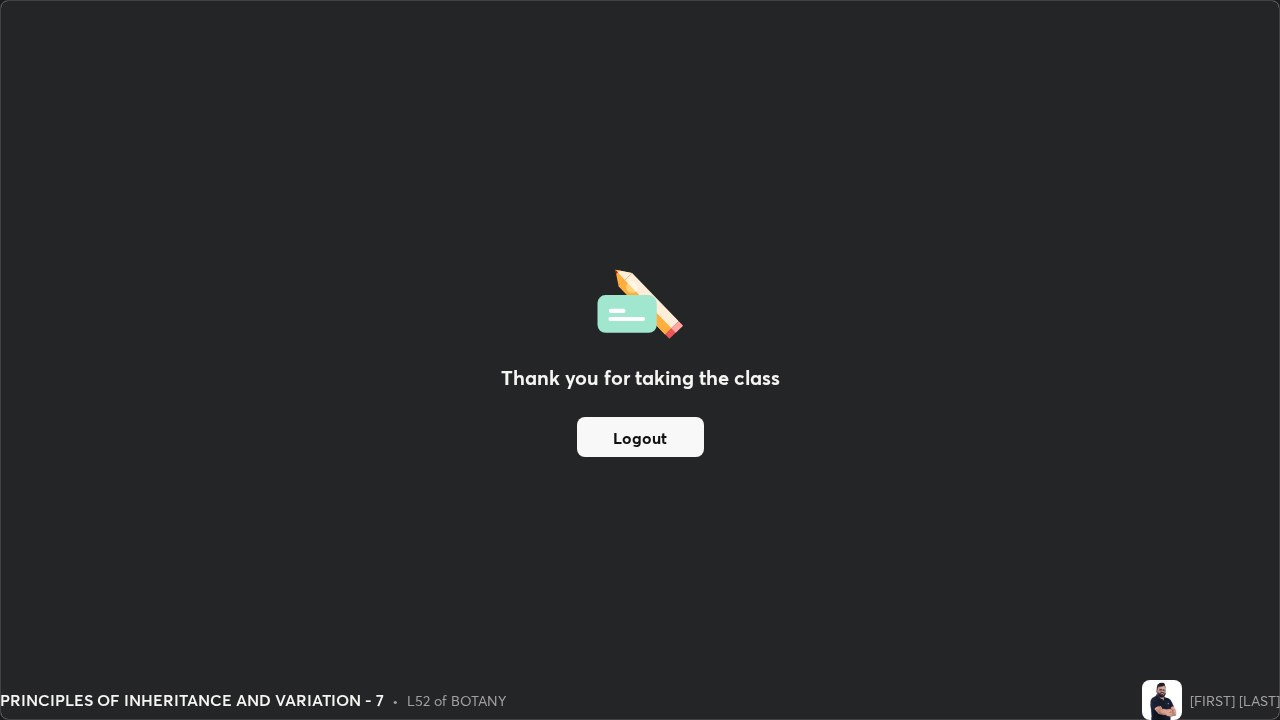 click on "Logout" at bounding box center [640, 437] 